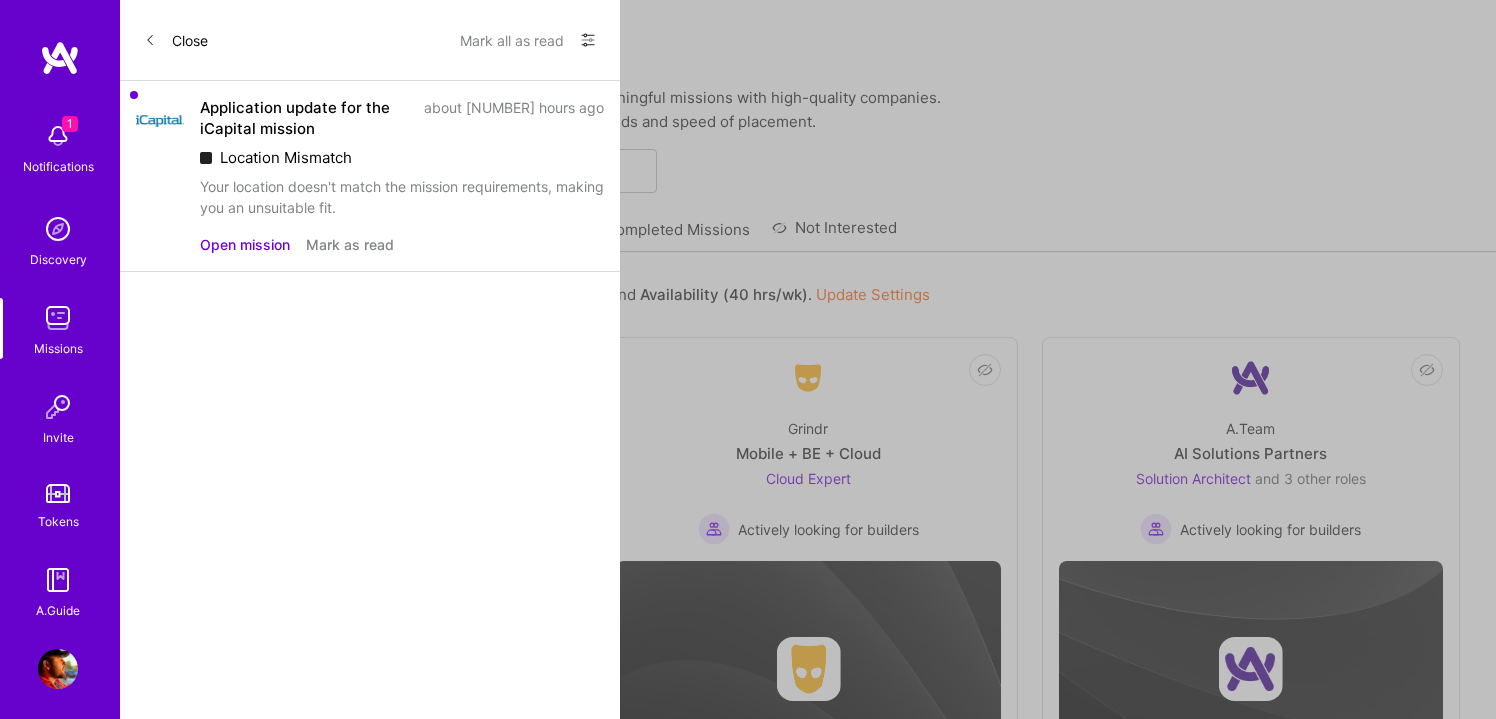 scroll, scrollTop: 0, scrollLeft: 0, axis: both 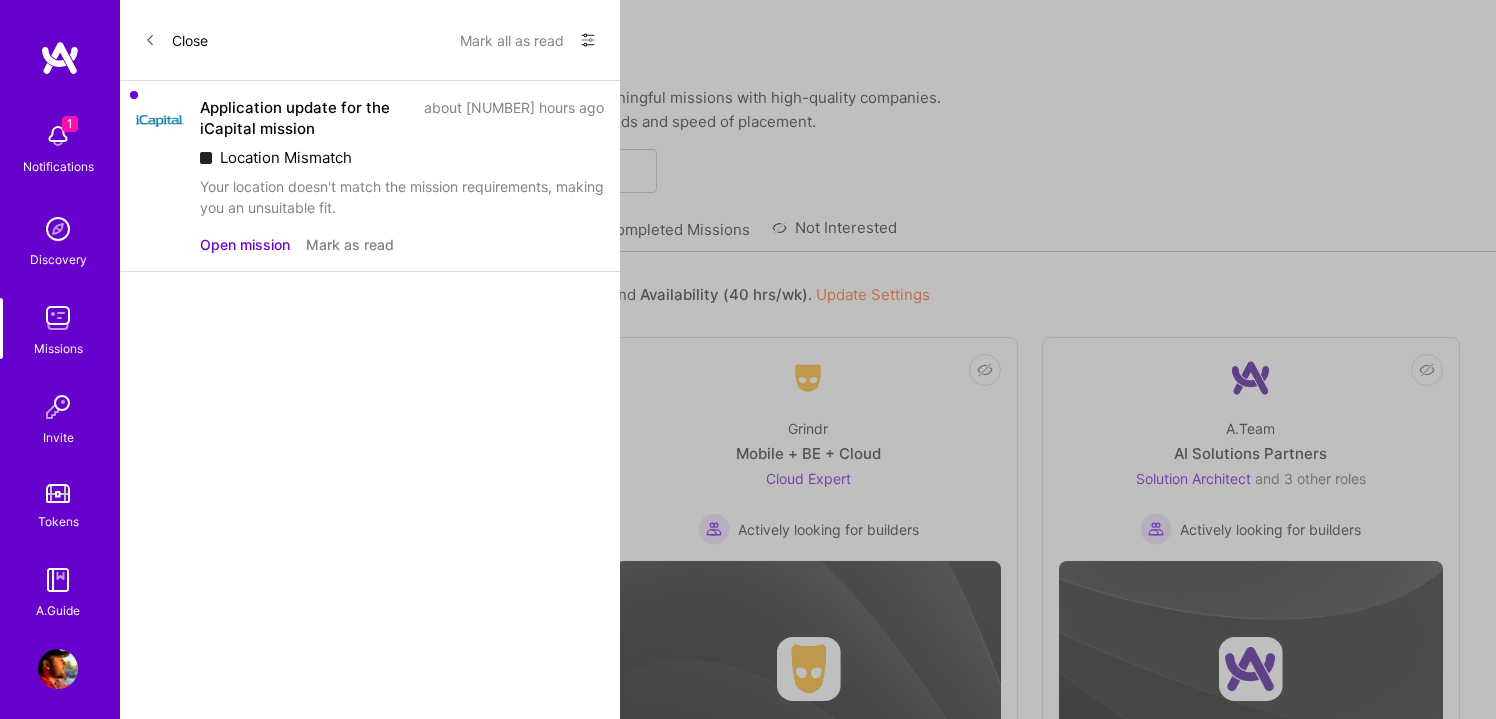click on "Mark as read" at bounding box center (350, 244) 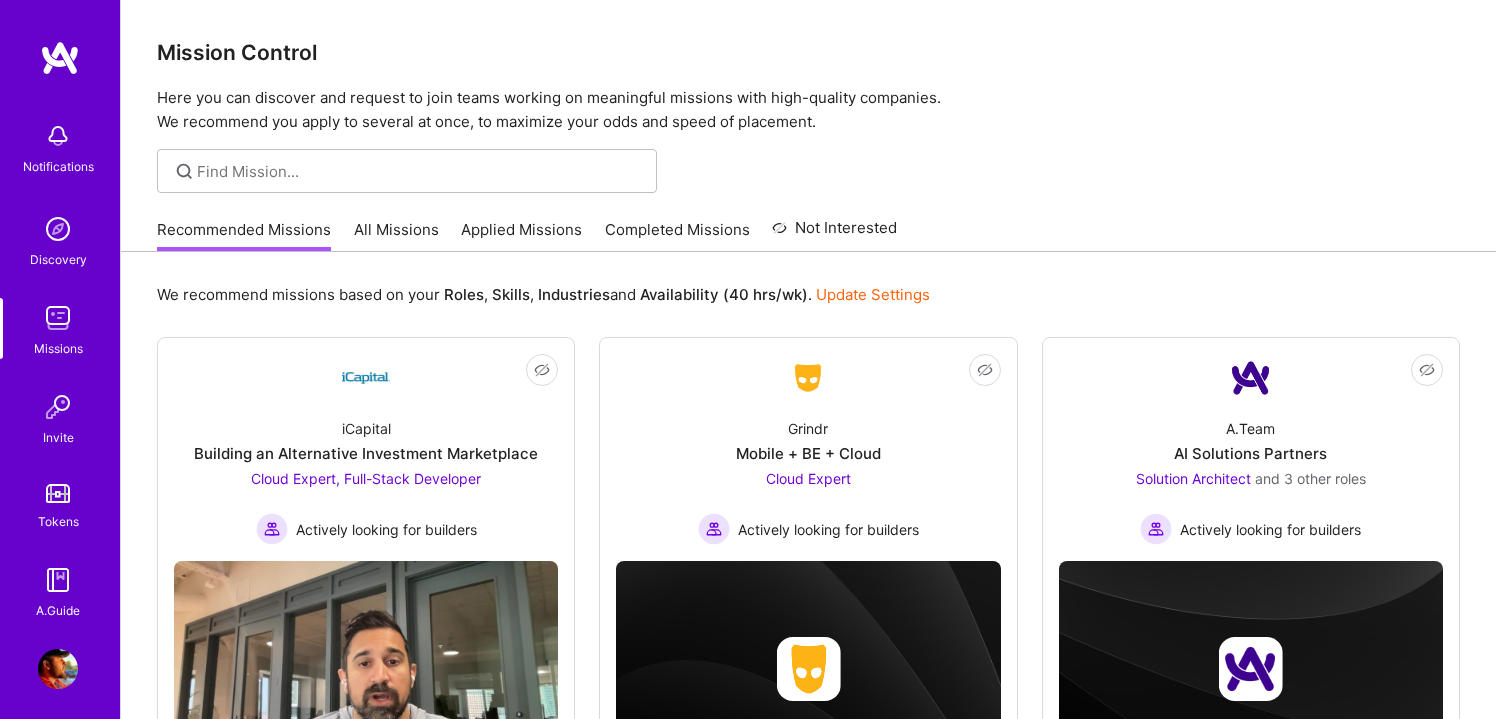 click on "Notifications Discovery Missions Invite Tokens A.Guide" at bounding box center [60, 366] 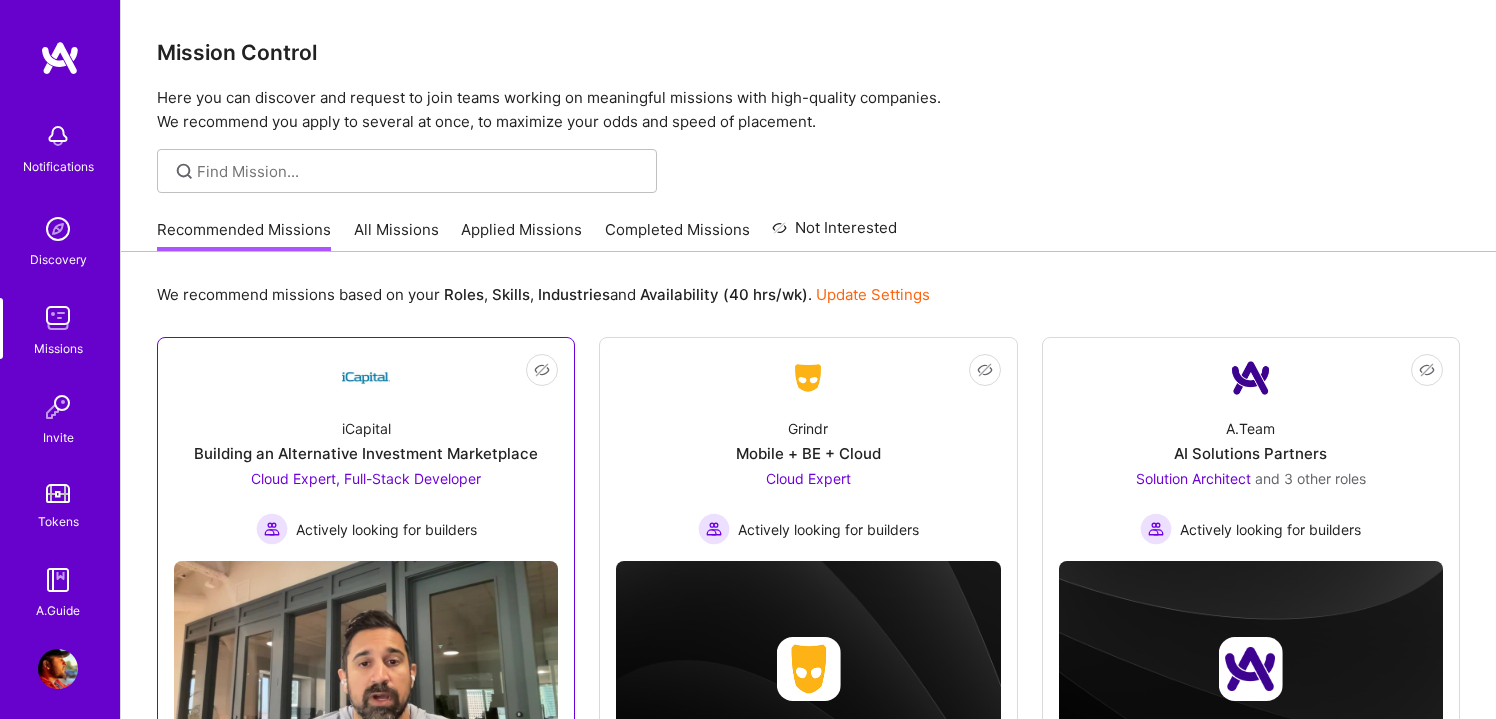 click on "iCapital Building an Alternative Investment Marketplace Cloud Expert, Full-Stack Developer   Actively looking for builders" at bounding box center [366, 473] 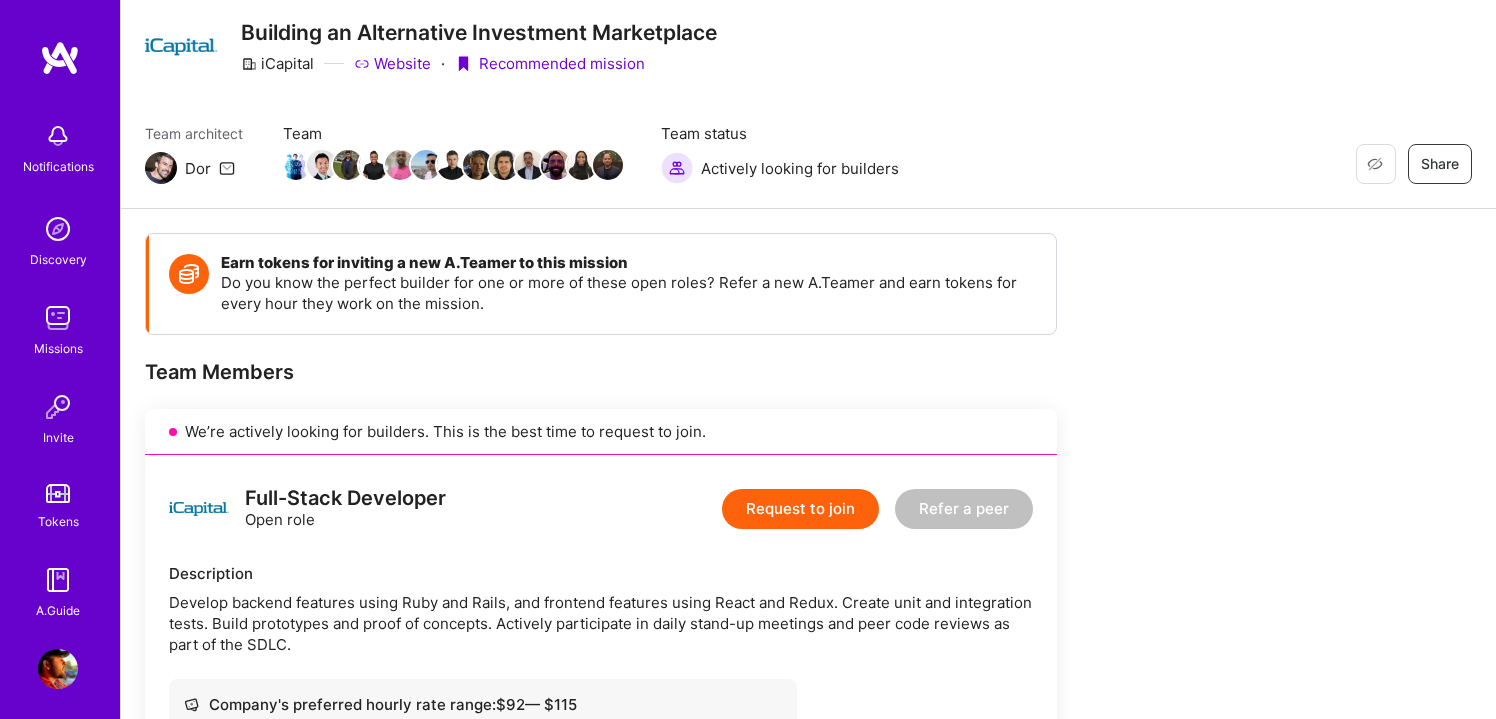 scroll, scrollTop: 26, scrollLeft: 0, axis: vertical 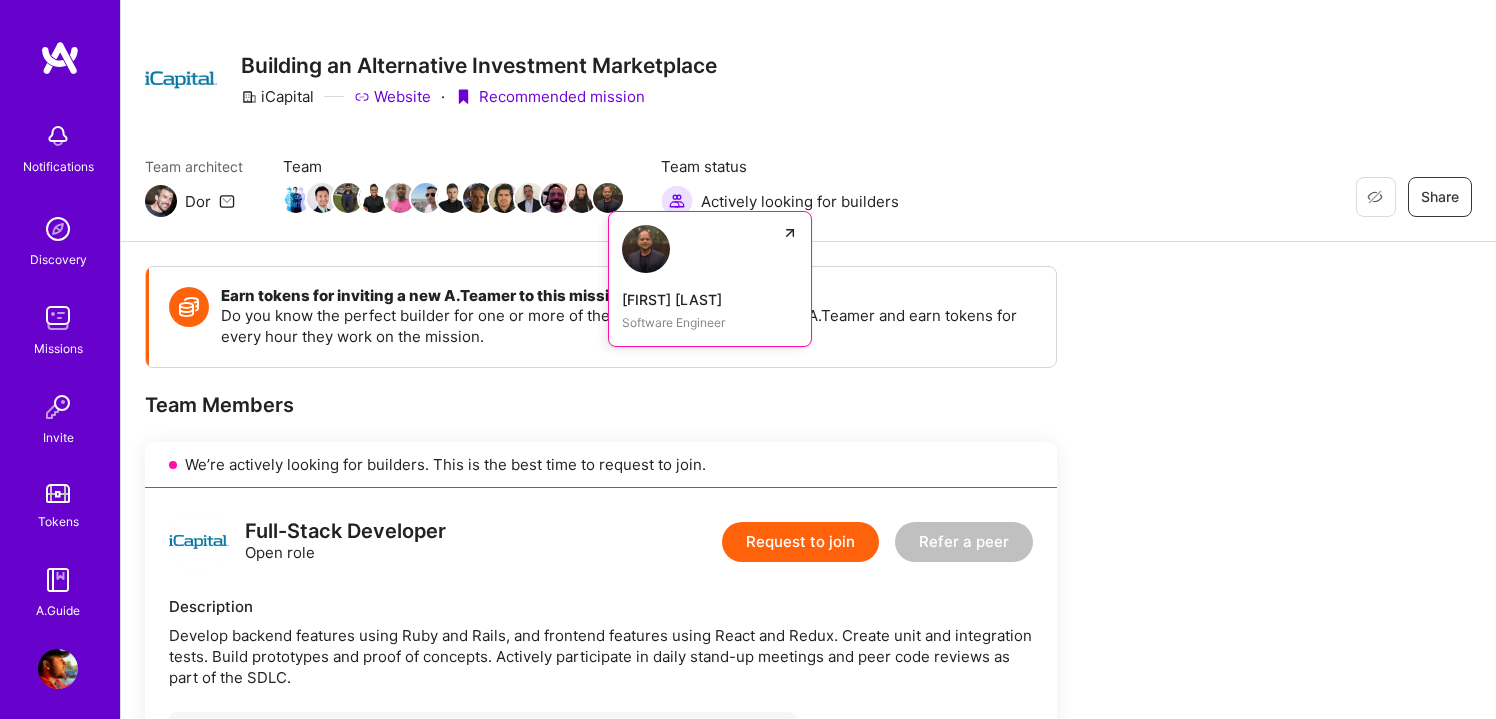 click at bounding box center [608, 198] 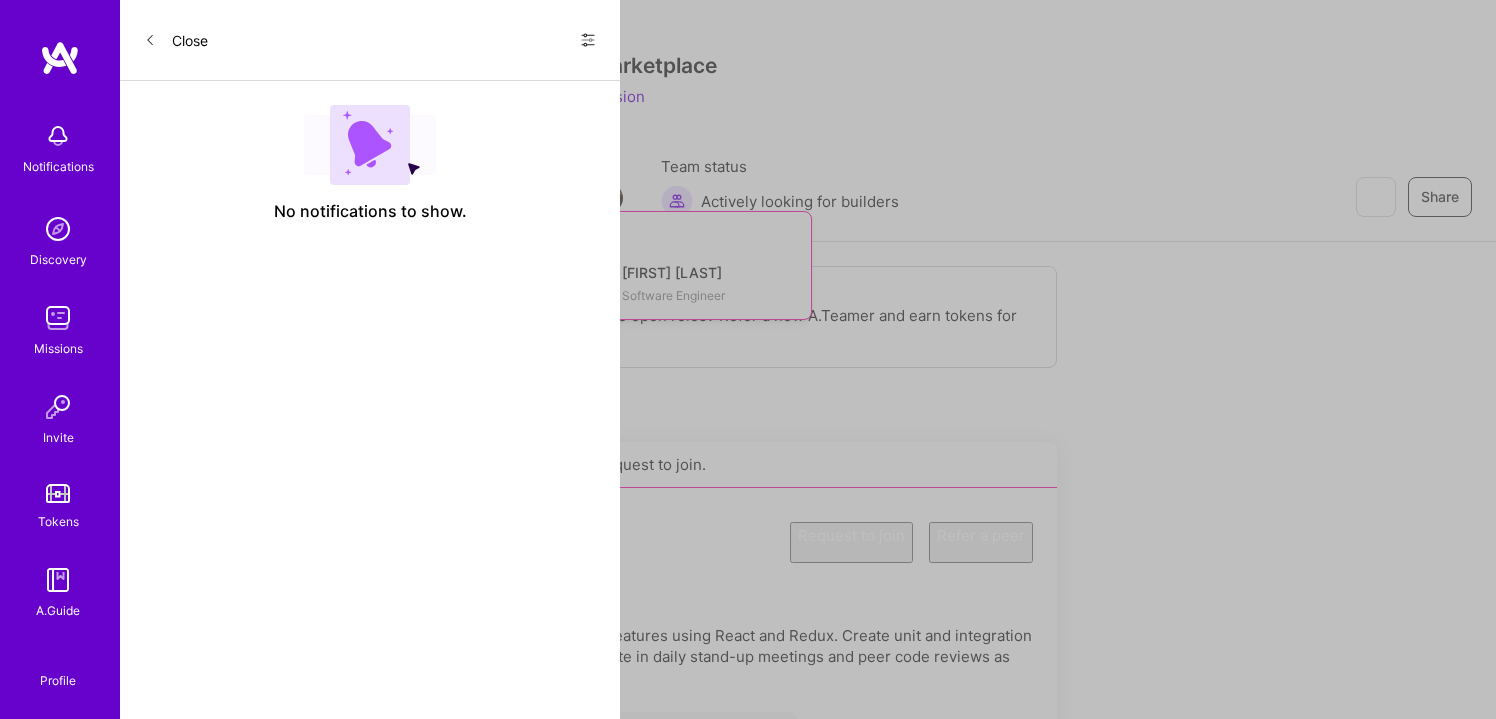 scroll, scrollTop: 0, scrollLeft: 0, axis: both 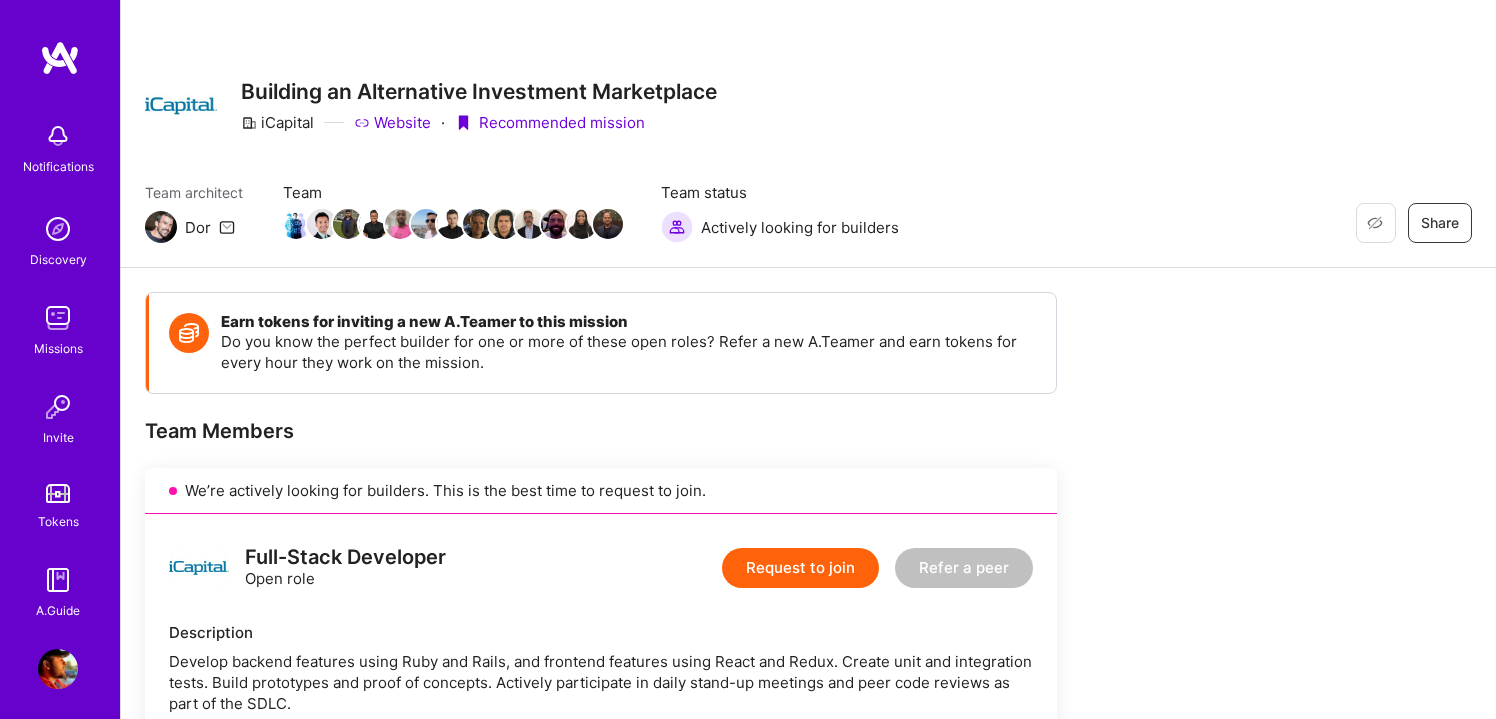 click at bounding box center (58, 318) 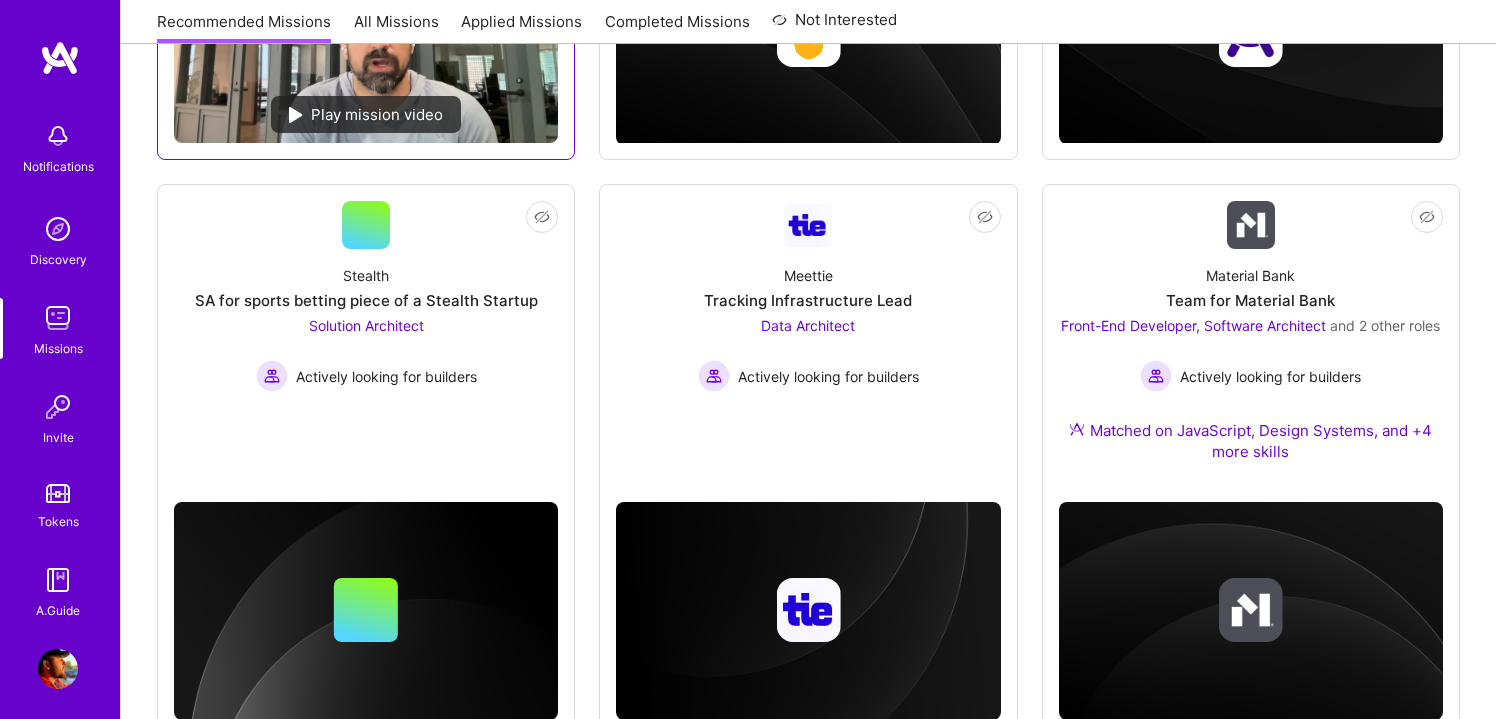 scroll, scrollTop: 648, scrollLeft: 0, axis: vertical 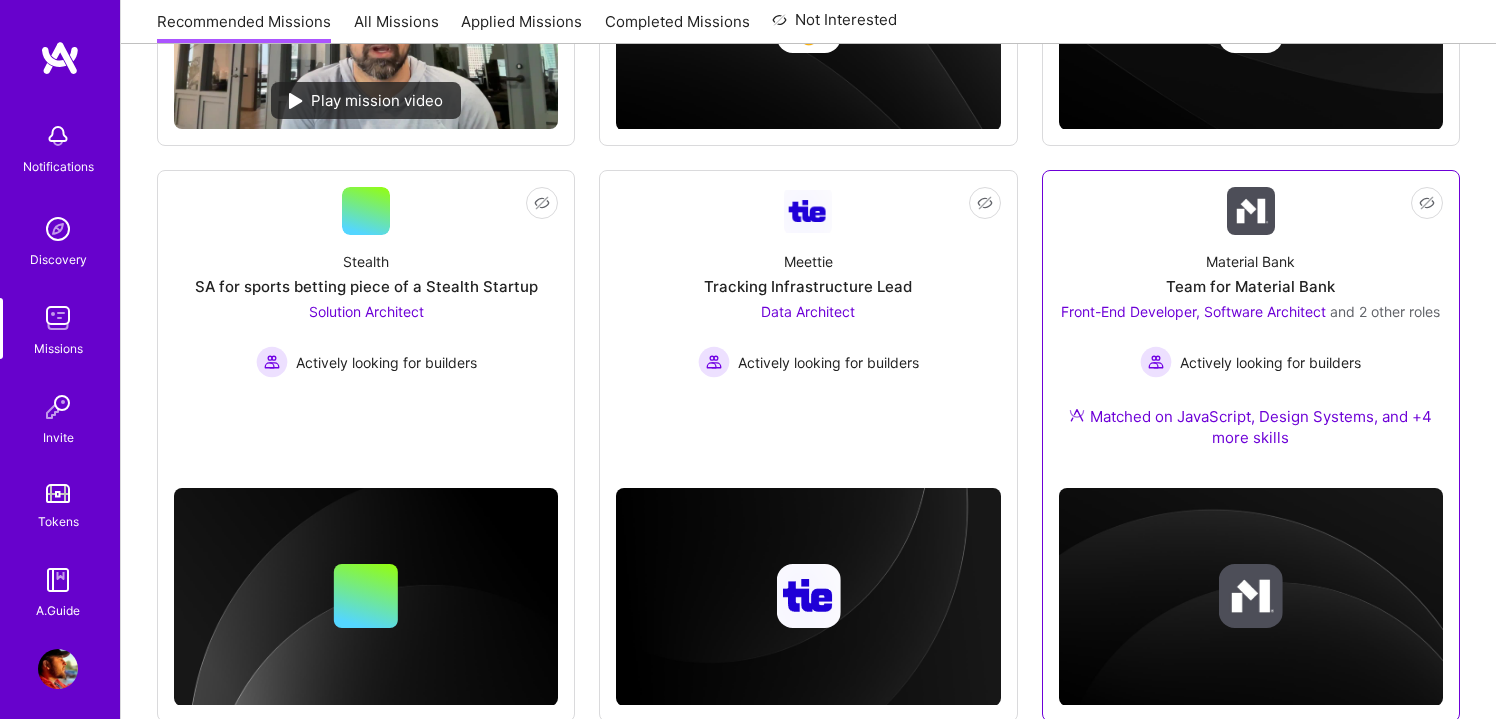 click on "Actively looking for builders" at bounding box center (1270, 362) 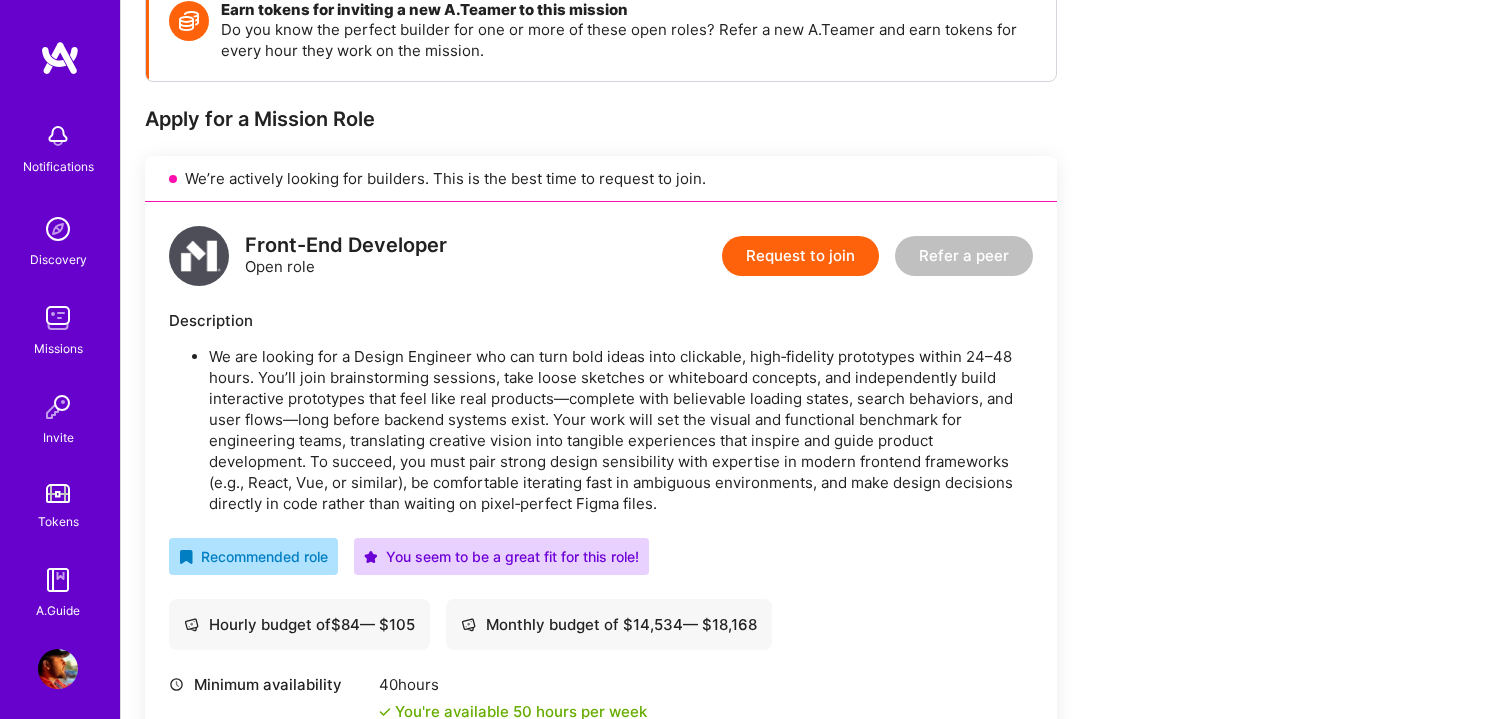 scroll, scrollTop: 102, scrollLeft: 0, axis: vertical 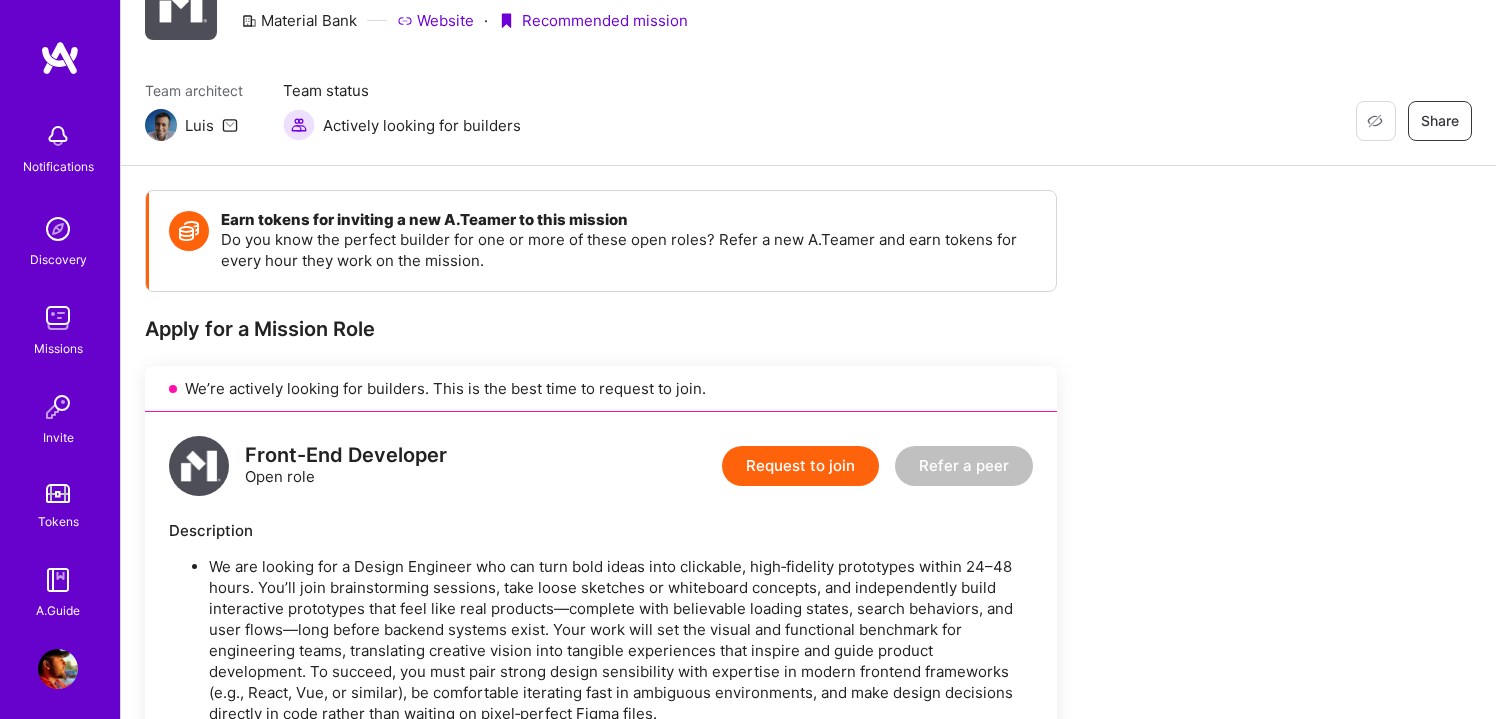 click at bounding box center (58, 318) 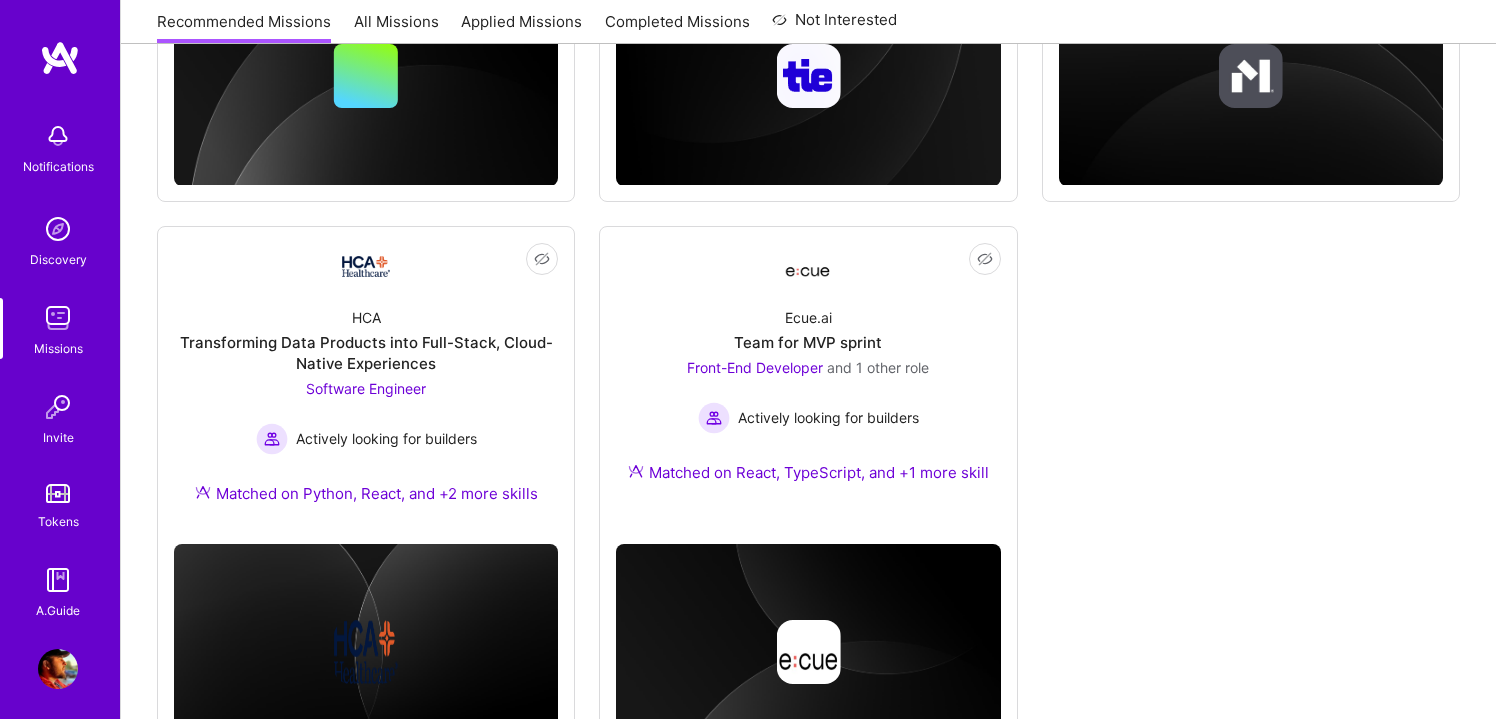 scroll, scrollTop: 1274, scrollLeft: 0, axis: vertical 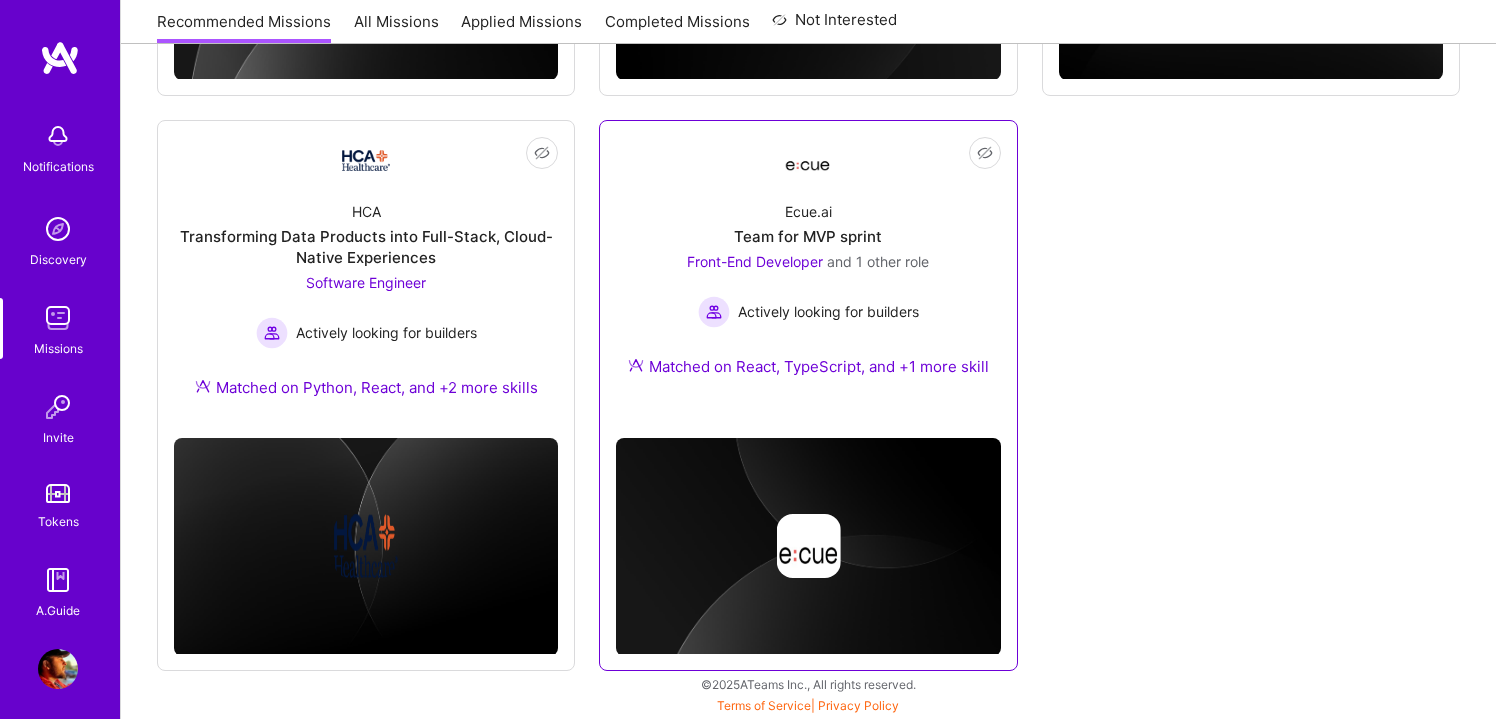 click on "Front-End Developer   and 1 other role Actively looking for builders" at bounding box center (808, 289) 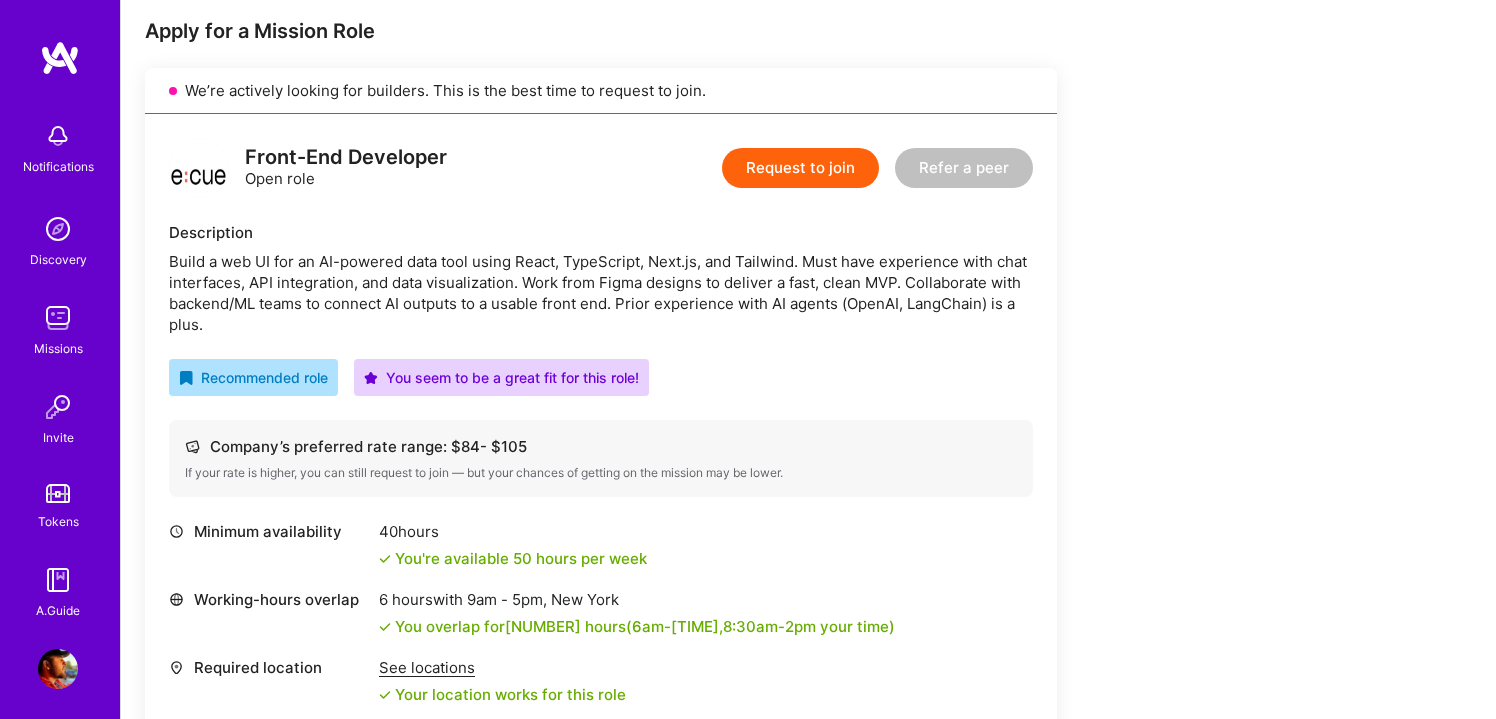 scroll, scrollTop: 386, scrollLeft: 0, axis: vertical 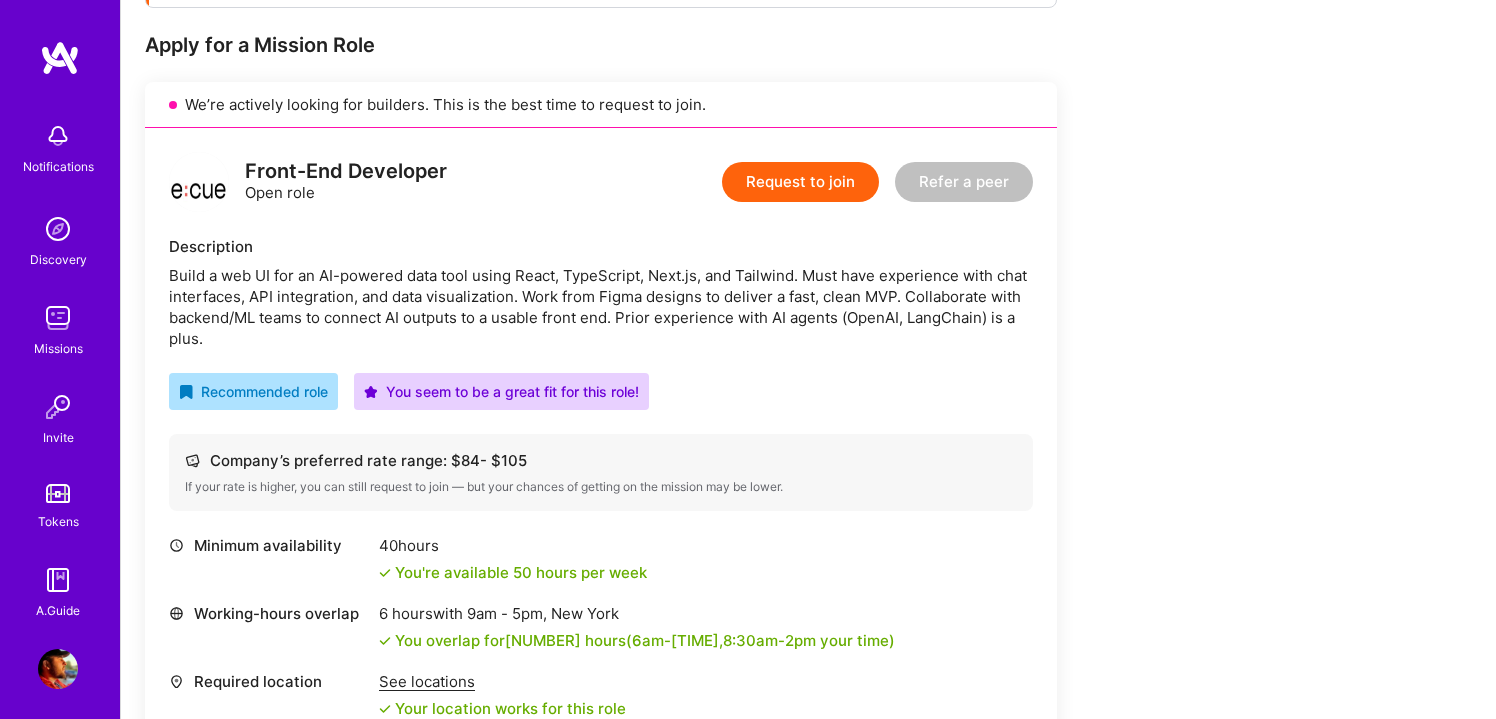 click on "Request to join" at bounding box center [800, 182] 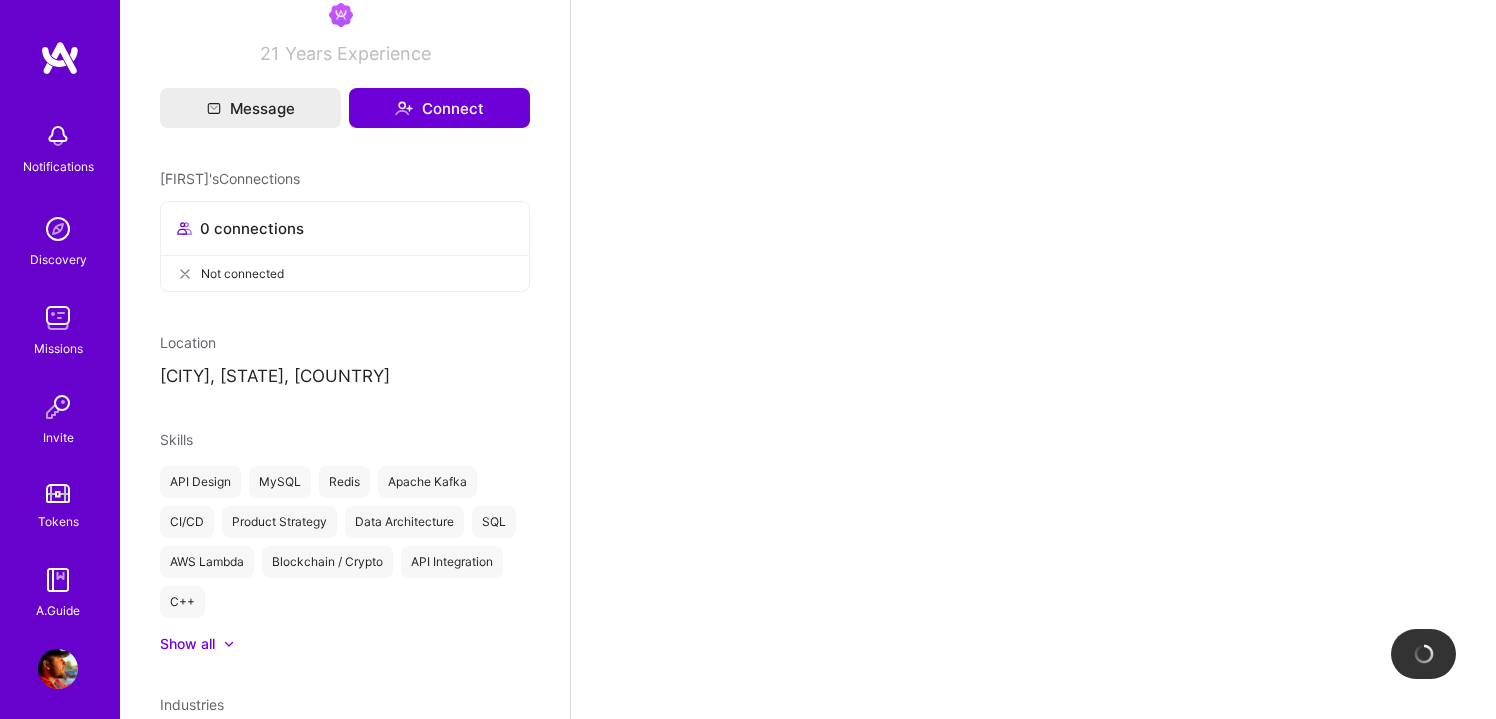 scroll, scrollTop: 0, scrollLeft: 0, axis: both 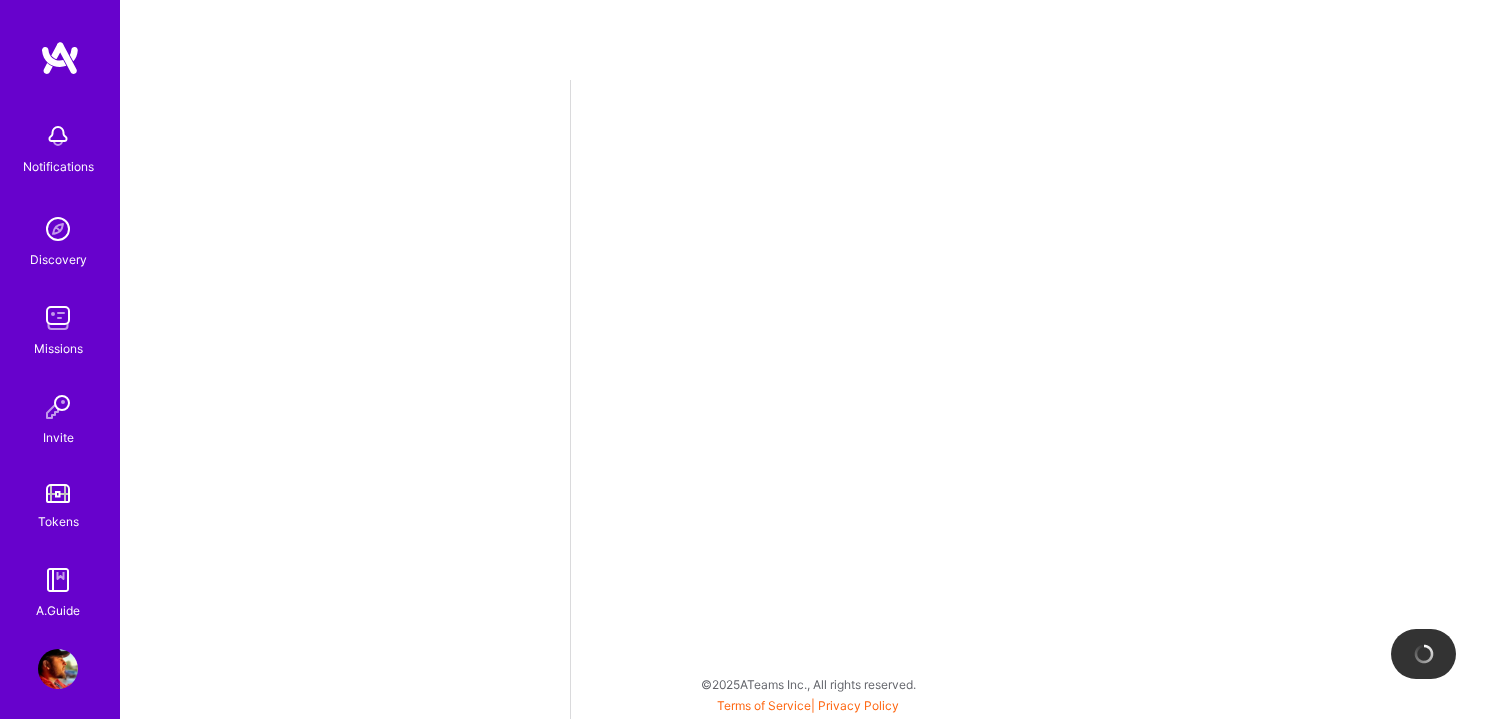 select on "US" 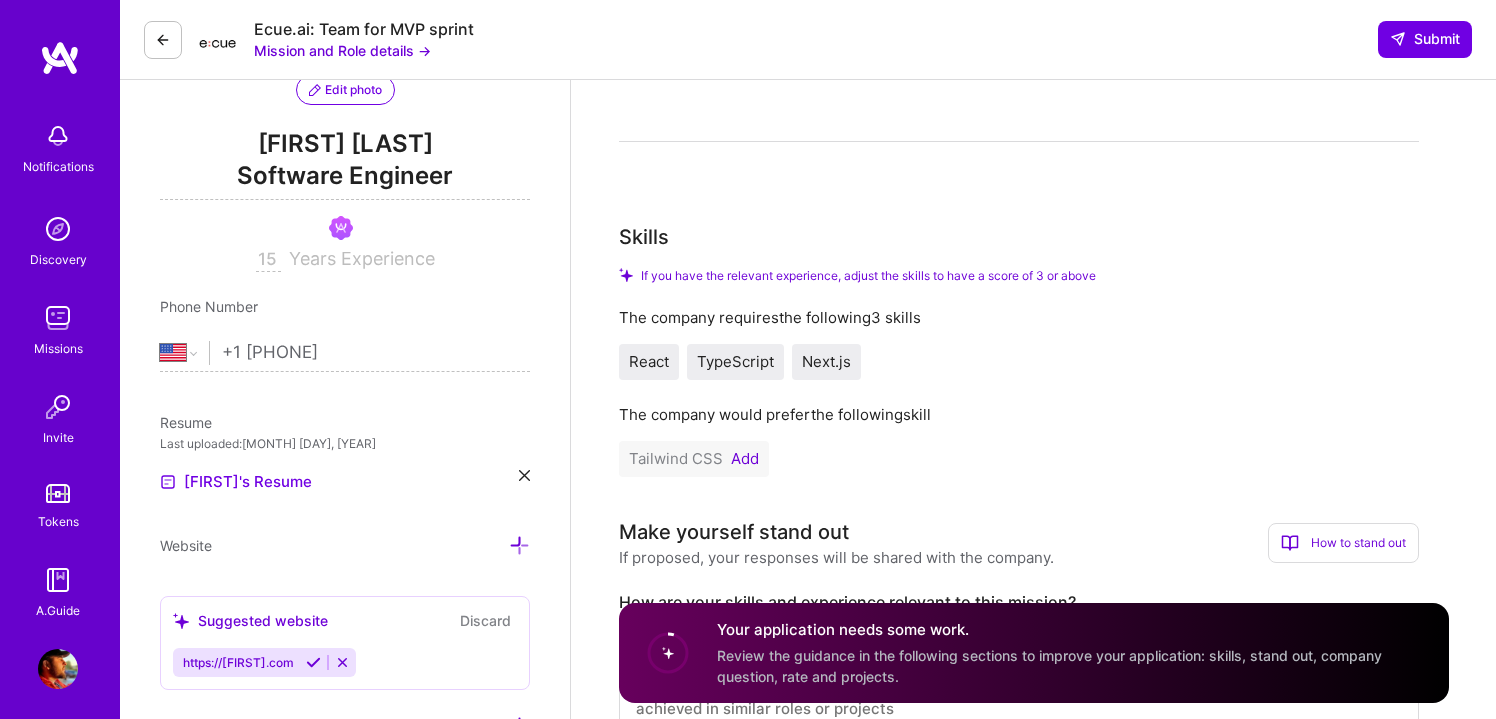scroll, scrollTop: 305, scrollLeft: 0, axis: vertical 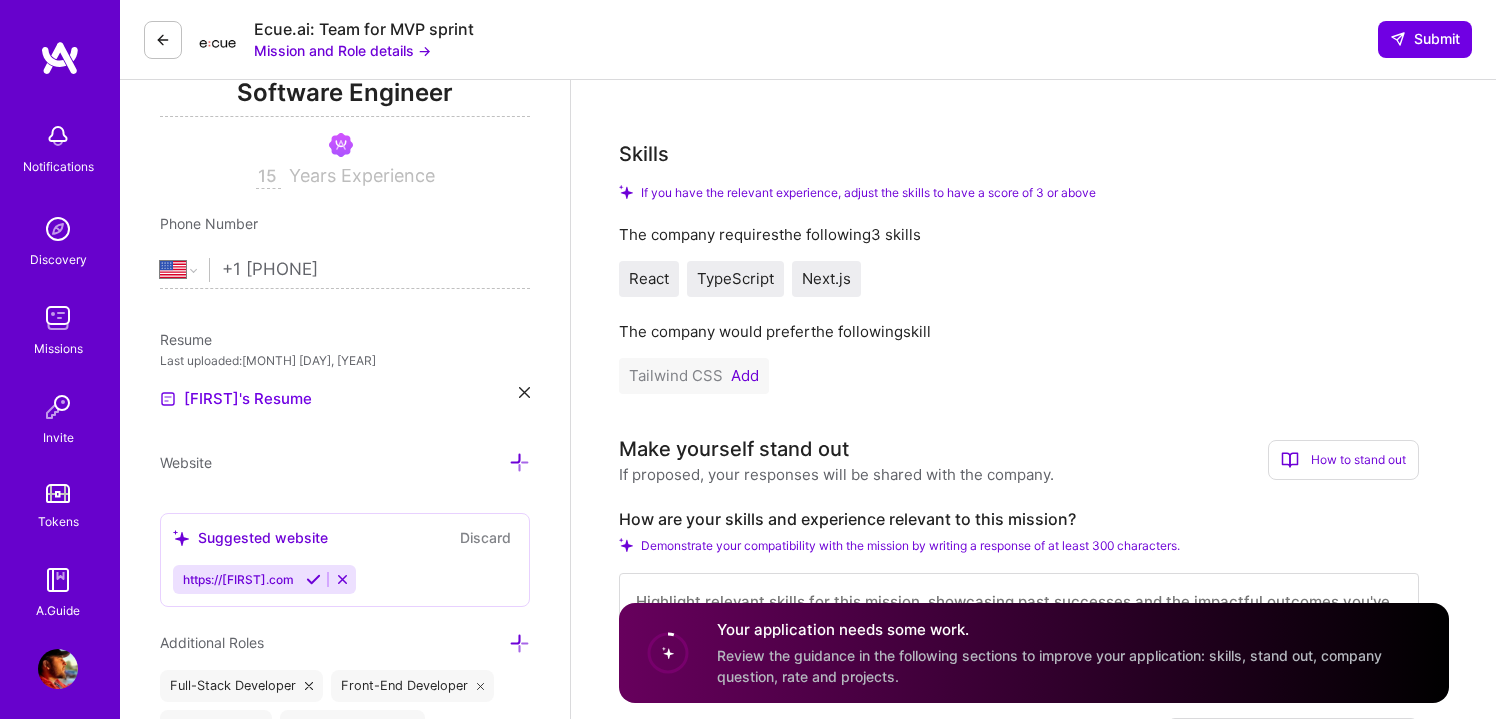 click on "Add" at bounding box center (745, 376) 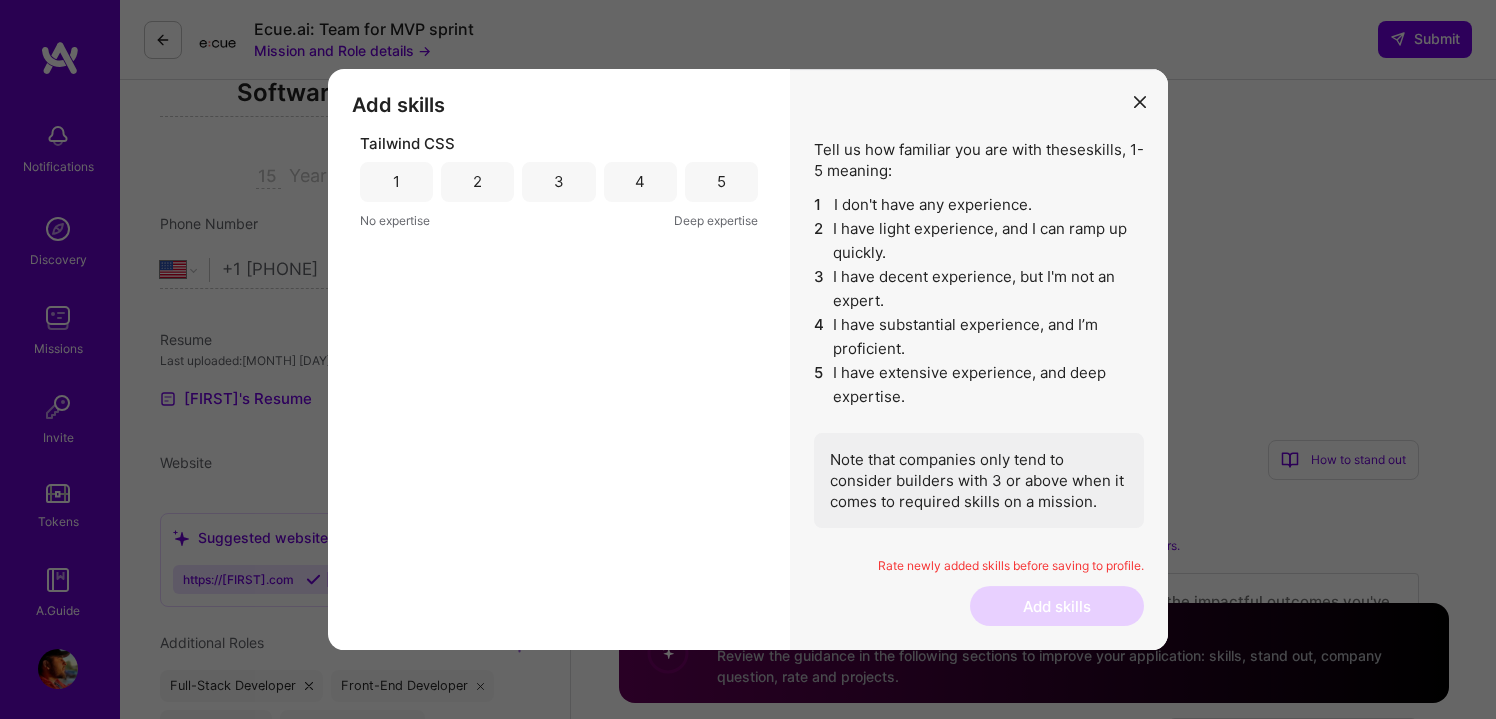 click on "5" at bounding box center [721, 182] 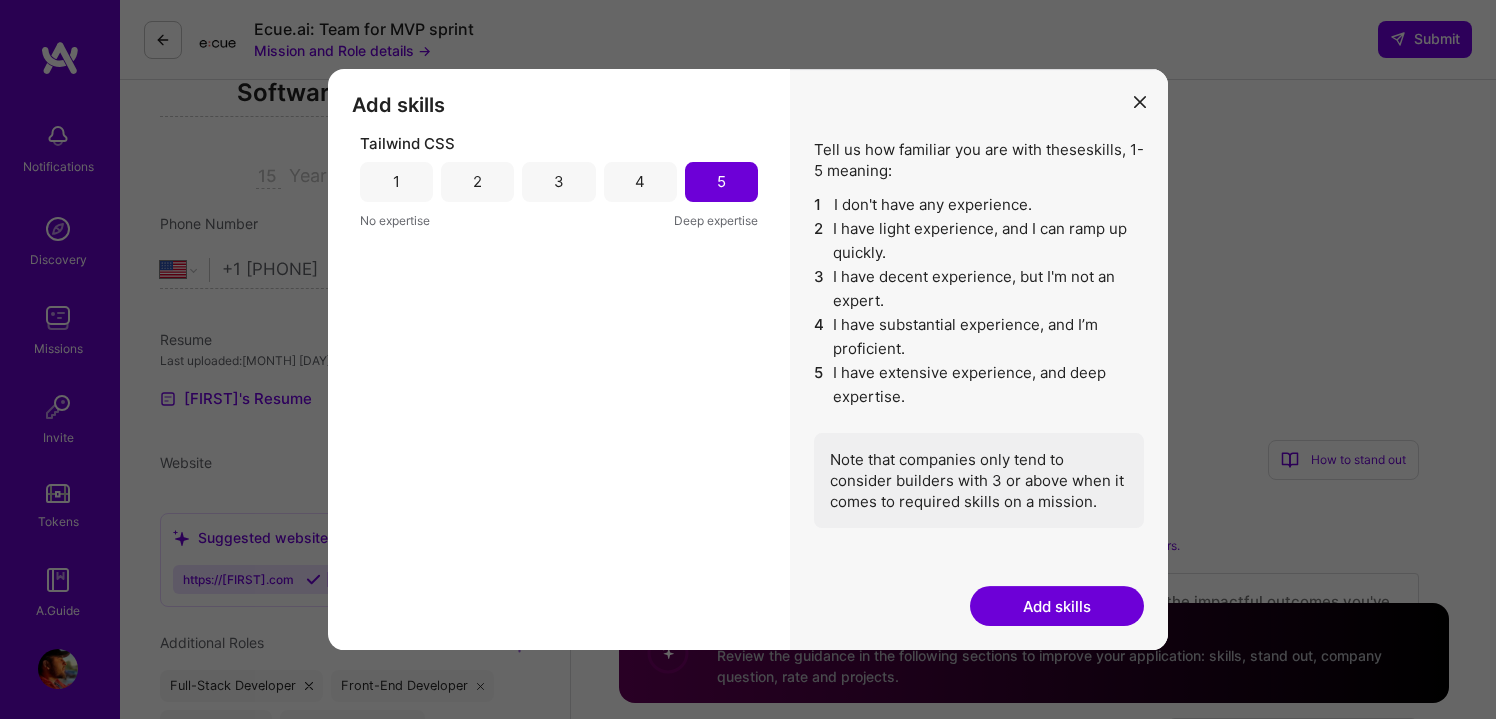 click on "Add skills" at bounding box center [1057, 606] 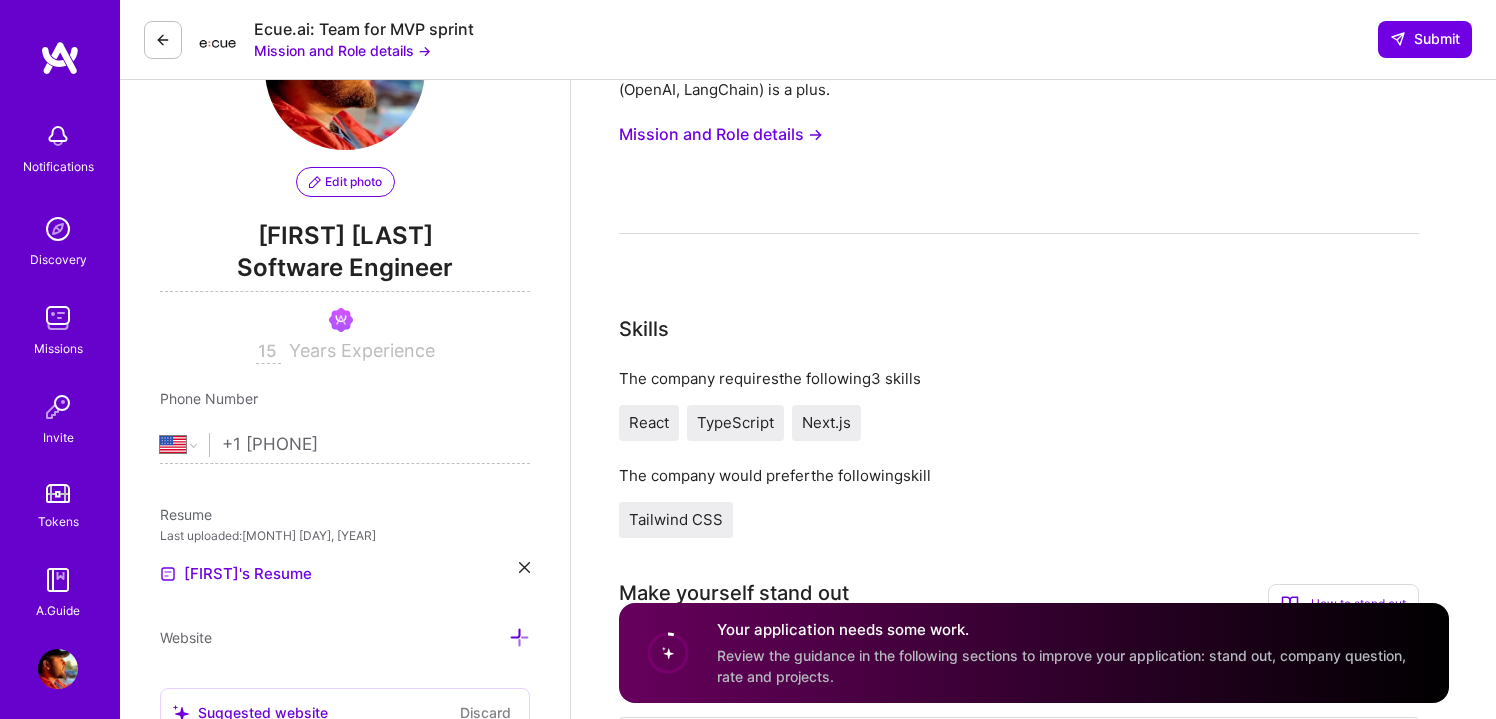 scroll, scrollTop: 0, scrollLeft: 0, axis: both 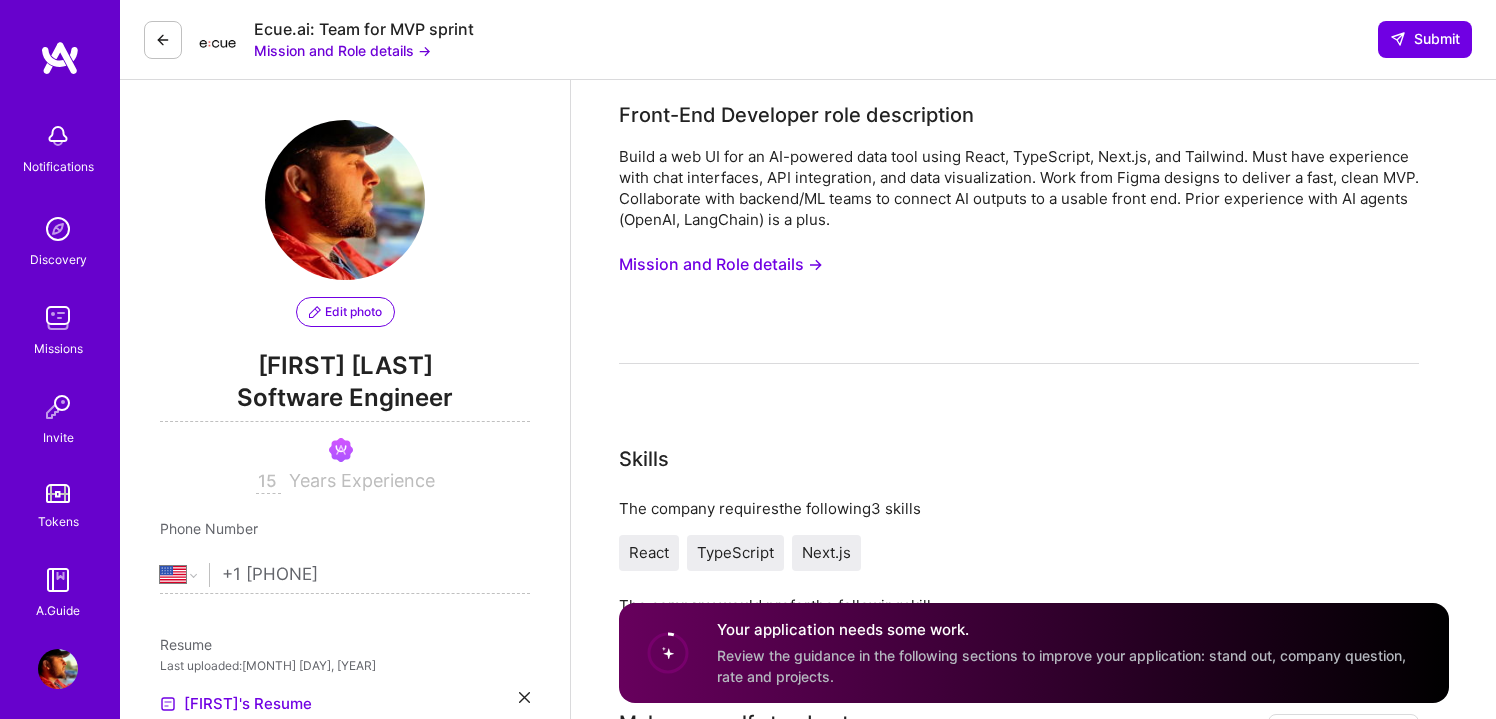 click on "Build a web UI for an AI-powered data tool using React, TypeScript, Next.js, and Tailwind. Must have experience with chat interfaces, API integration, and data visualization. Work from Figma designs to deliver a fast, clean MVP. Collaborate with backend/ML teams to connect AI outputs to a usable front end. Prior experience with AI agents (OpenAI, LangChain) is a plus." at bounding box center (1019, 188) 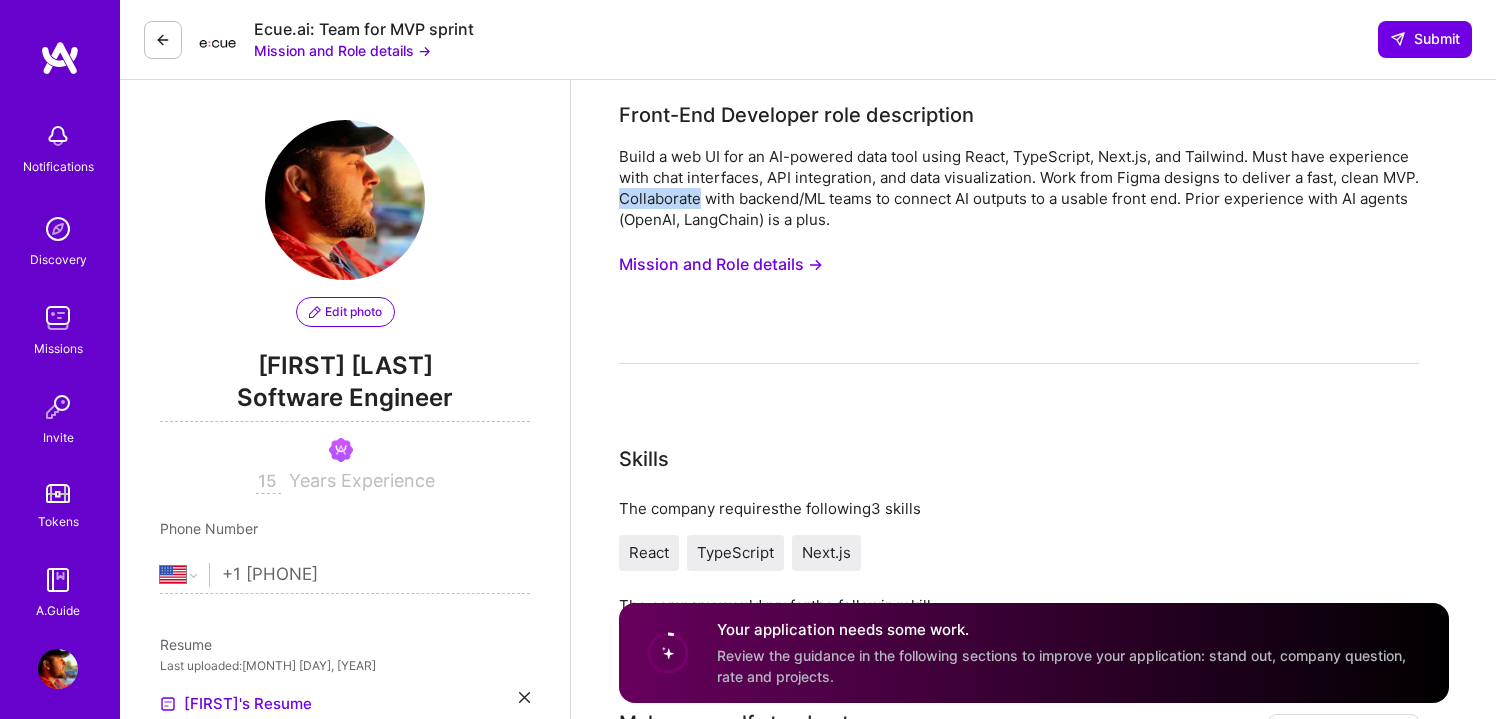 click on "Build a web UI for an AI-powered data tool using React, TypeScript, Next.js, and Tailwind. Must have experience with chat interfaces, API integration, and data visualization. Work from Figma designs to deliver a fast, clean MVP. Collaborate with backend/ML teams to connect AI outputs to a usable front end. Prior experience with AI agents (OpenAI, LangChain) is a plus." at bounding box center [1019, 188] 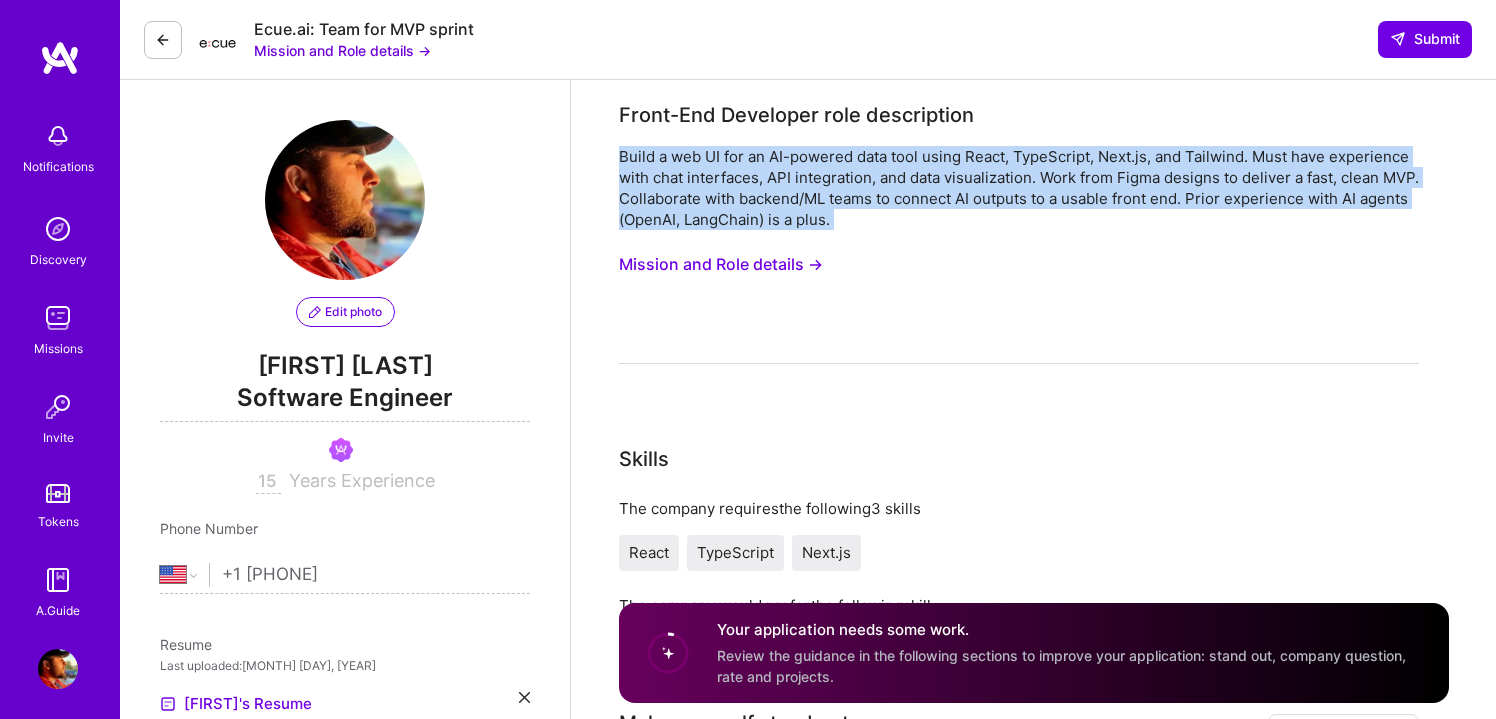 click on "Build a web UI for an AI-powered data tool using React, TypeScript, Next.js, and Tailwind. Must have experience with chat interfaces, API integration, and data visualization. Work from Figma designs to deliver a fast, clean MVP. Collaborate with backend/ML teams to connect AI outputs to a usable front end. Prior experience with AI agents (OpenAI, LangChain) is a plus." at bounding box center (1019, 188) 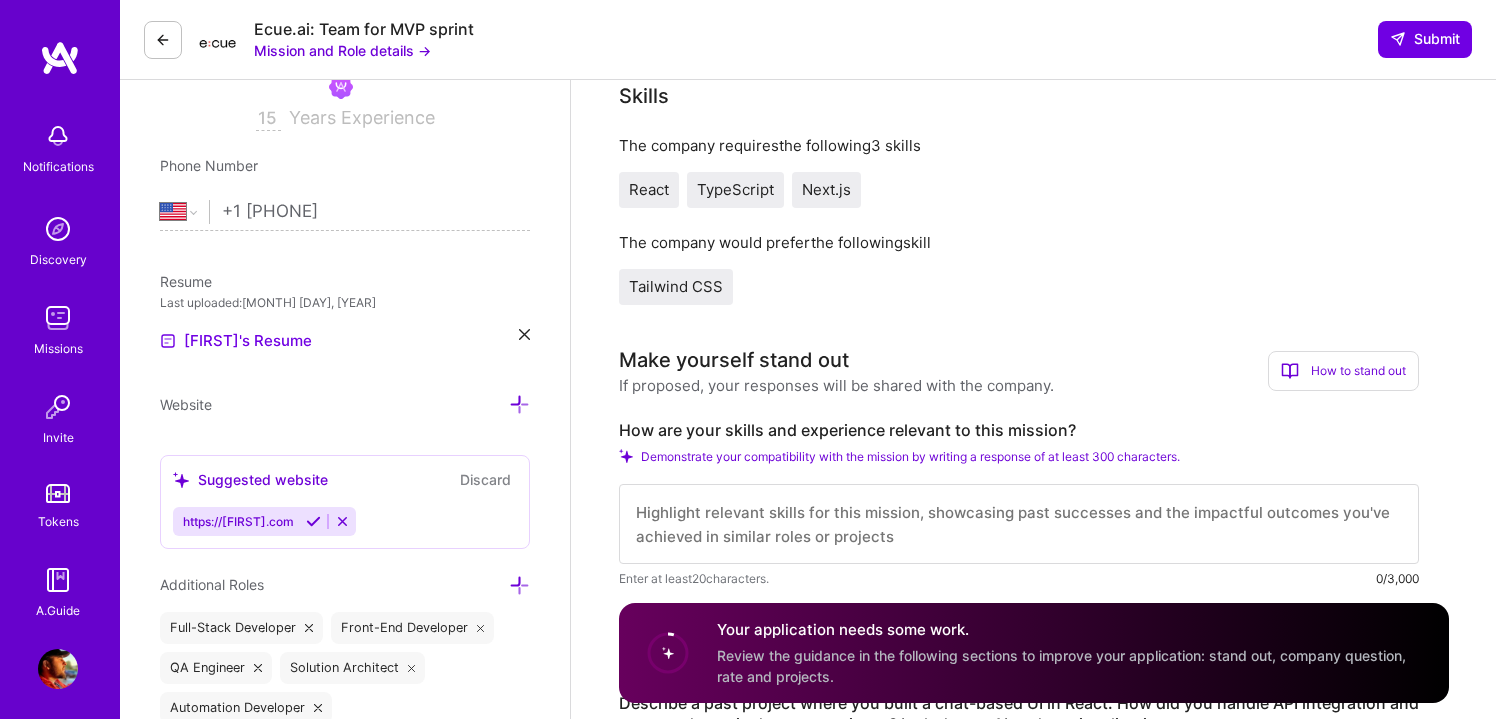 scroll, scrollTop: 375, scrollLeft: 0, axis: vertical 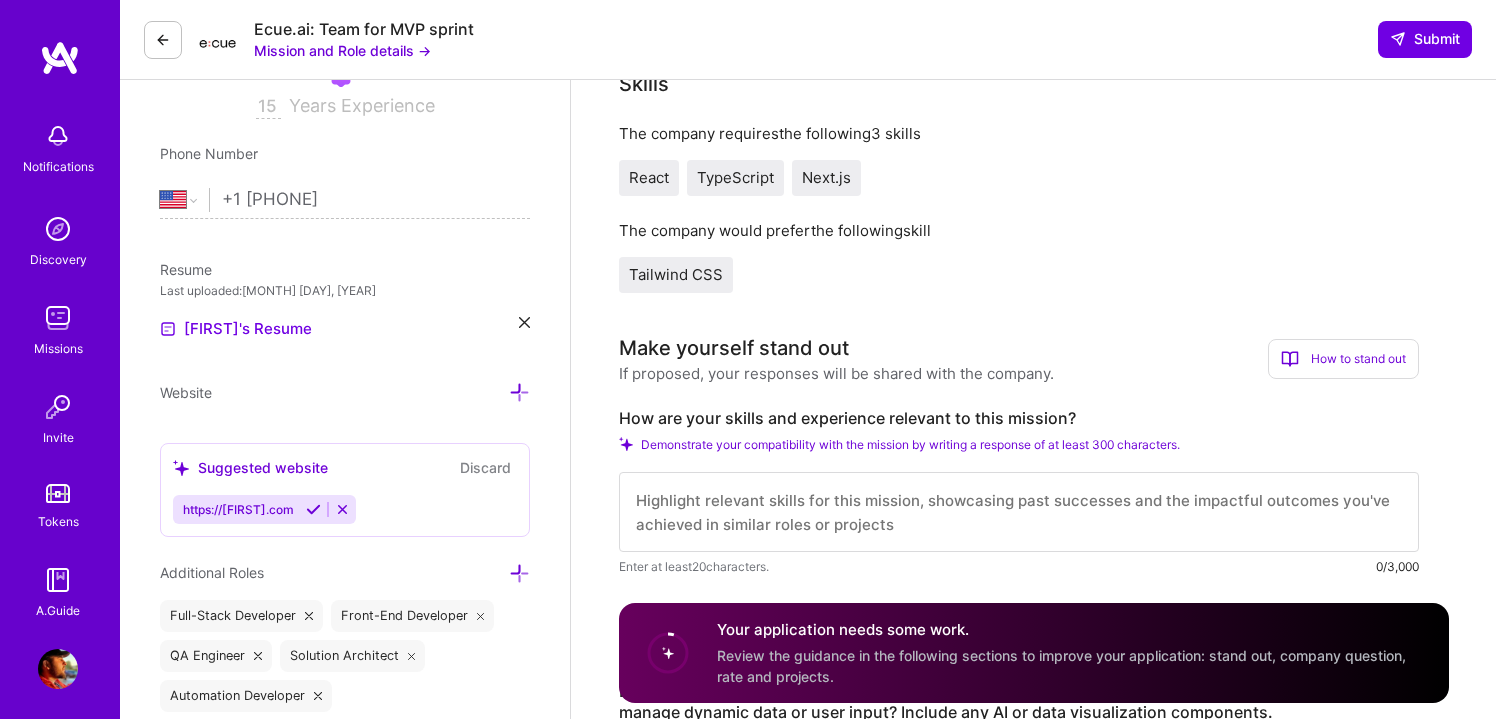 click at bounding box center (1019, 512) 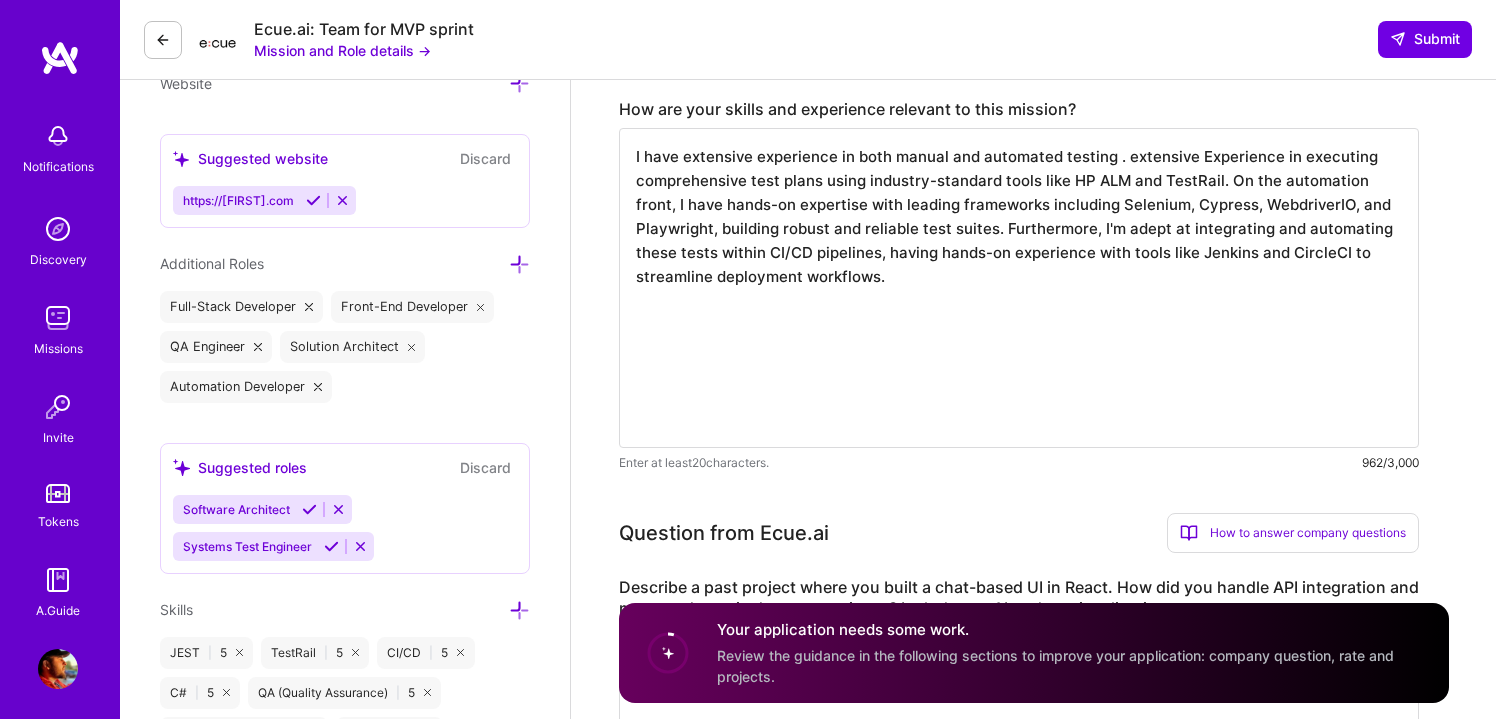 scroll, scrollTop: 686, scrollLeft: 0, axis: vertical 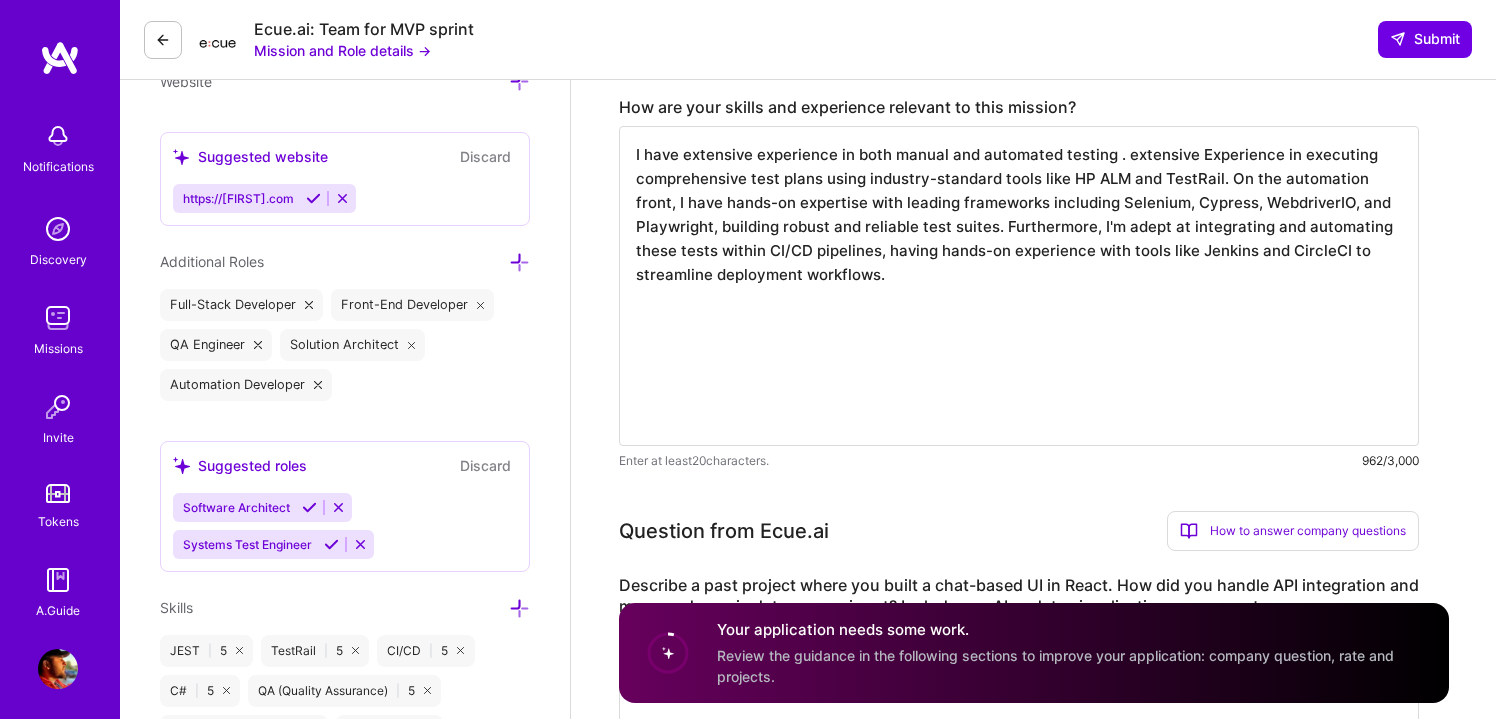 type on "I have extensive experience in both manual and automated testing . extensive Experience in executing comprehensive test plans using industry-standard tools like HP ALM and TestRail. On the automation front, I have hands-on expertise with leading frameworks including Selenium, Cypress, WebdriverIO, and Playwright, building robust and reliable test suites. Furthermore, I'm adept at integrating and automating these tests within CI/CD pipelines, having hands-on experience with tools like Jenkins and CircleCI to streamline deployment workflows." 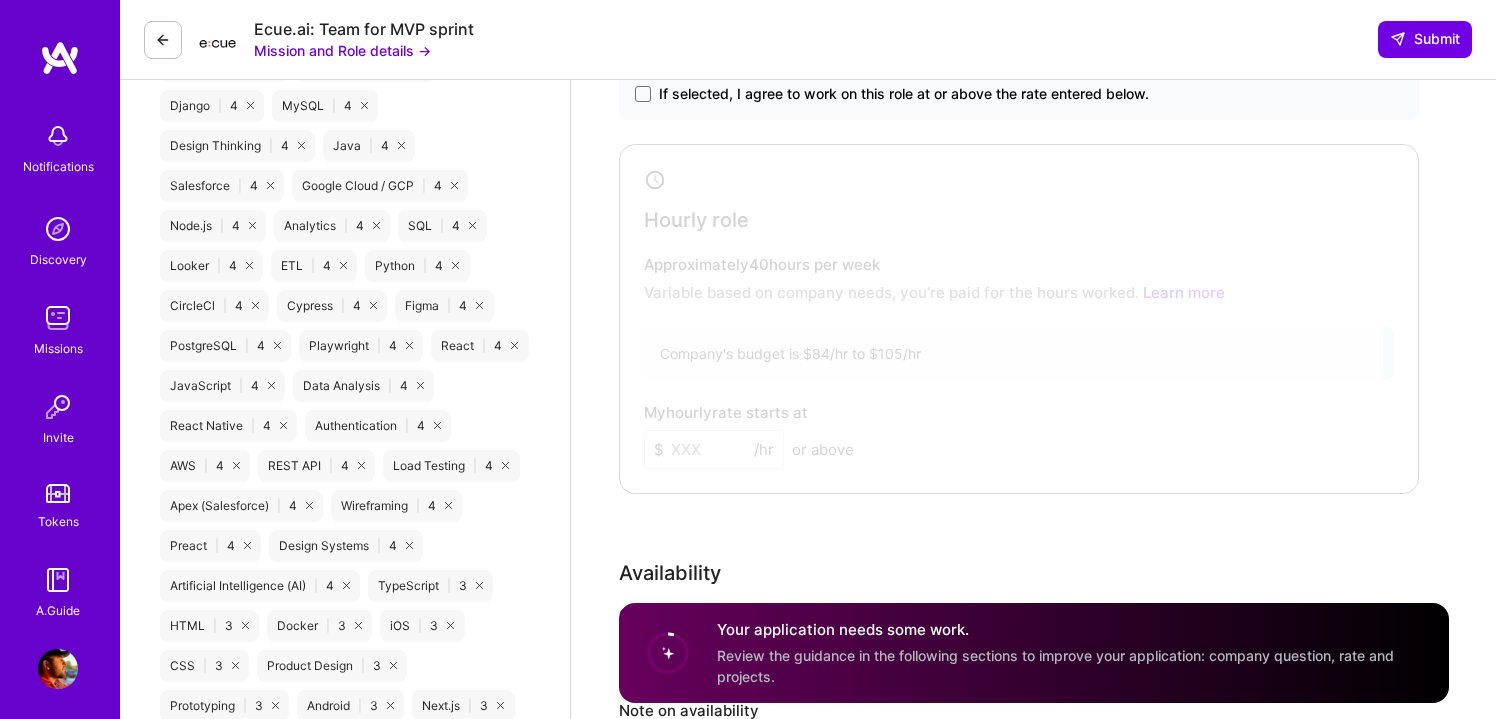scroll, scrollTop: 1497, scrollLeft: 0, axis: vertical 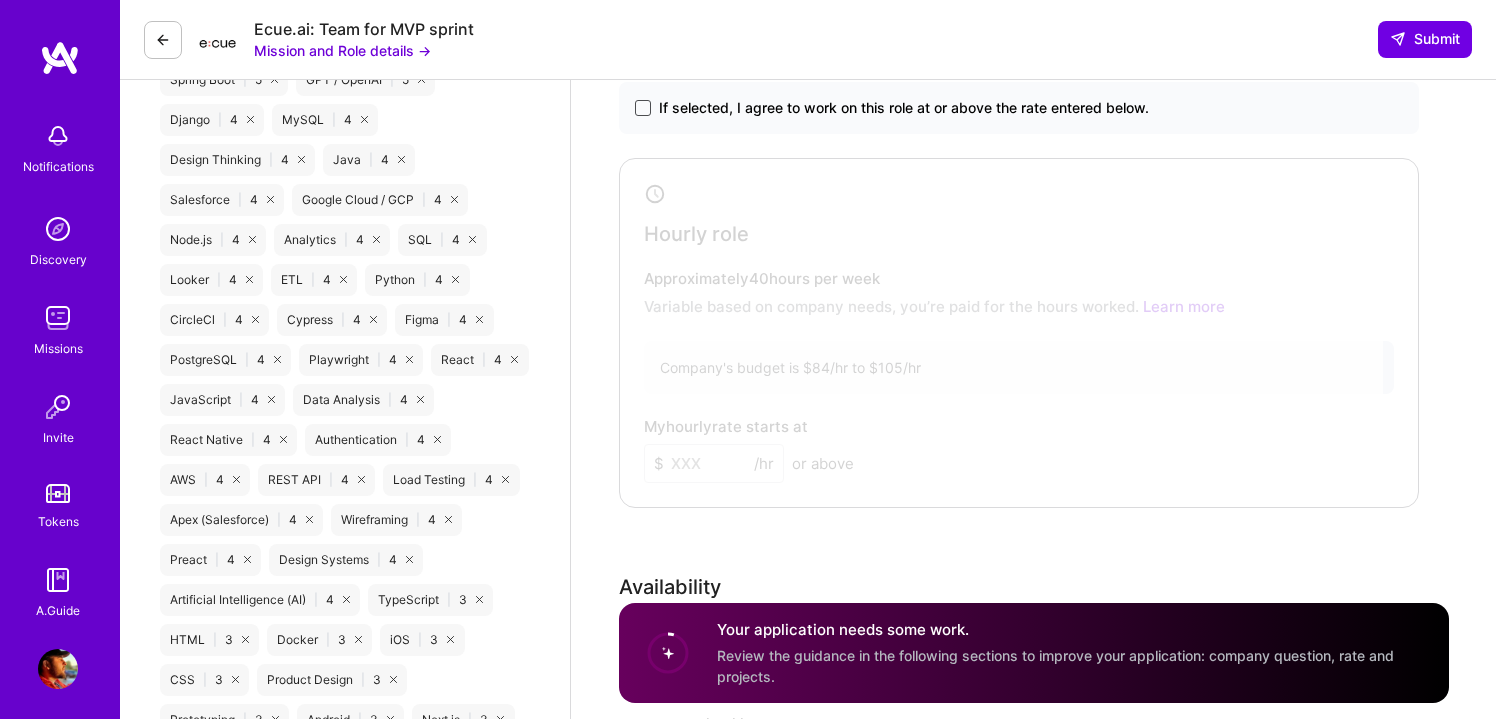 click at bounding box center [643, 108] 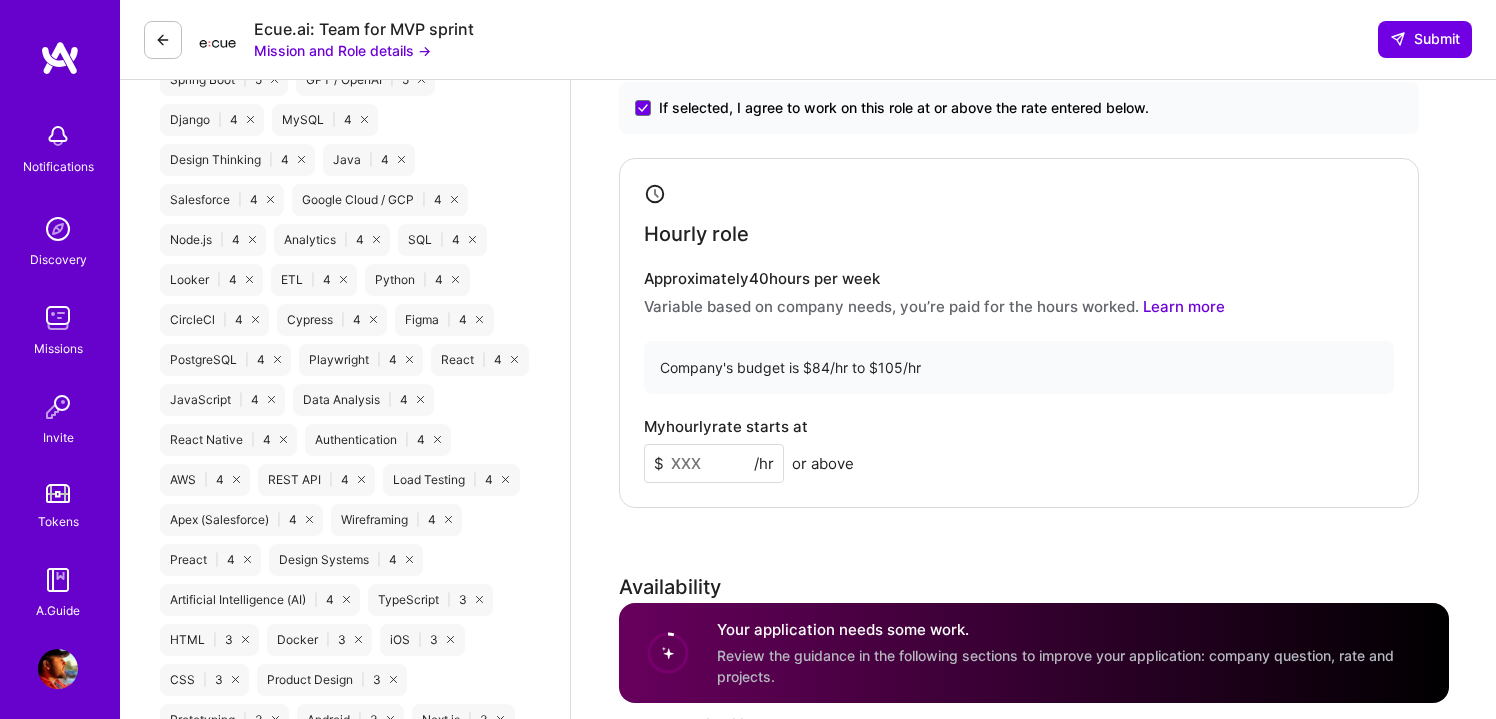 click at bounding box center [714, 463] 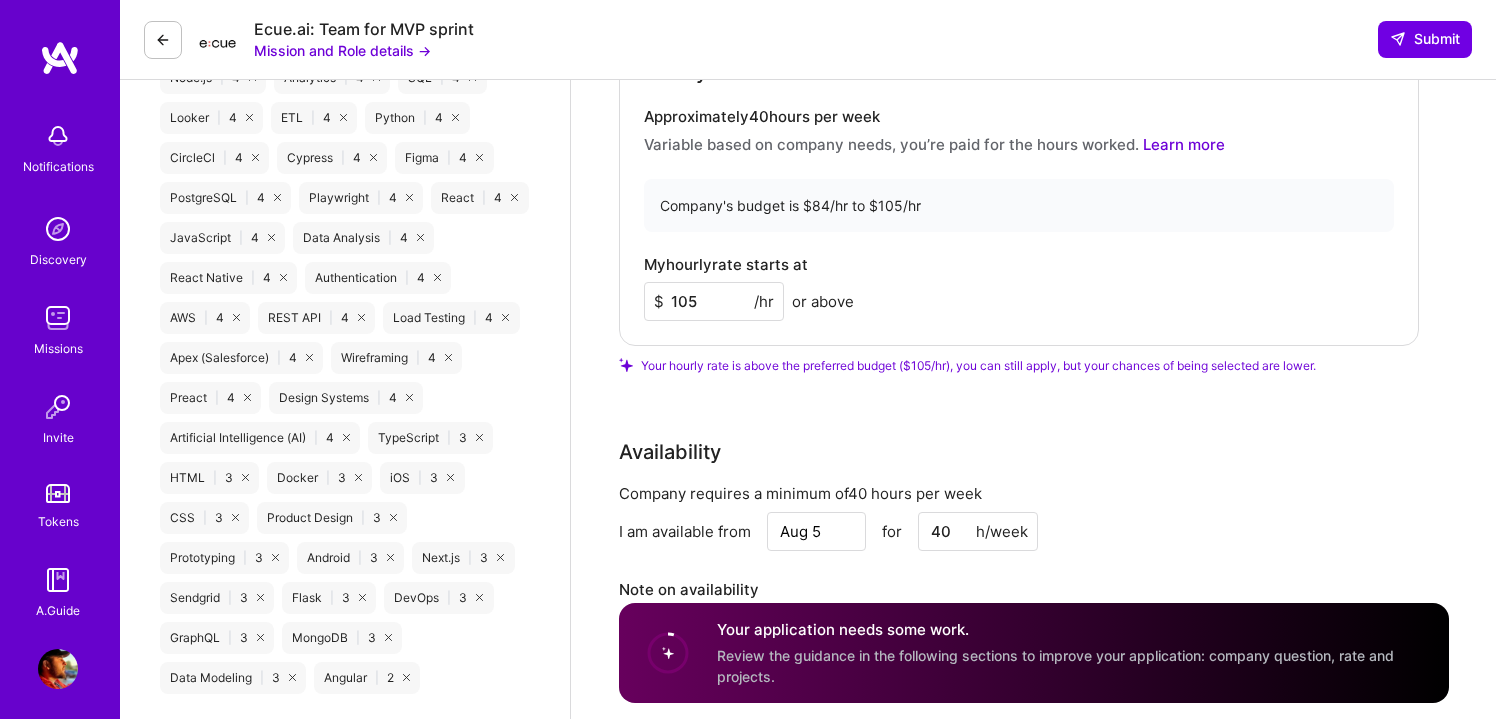 scroll, scrollTop: 1655, scrollLeft: 0, axis: vertical 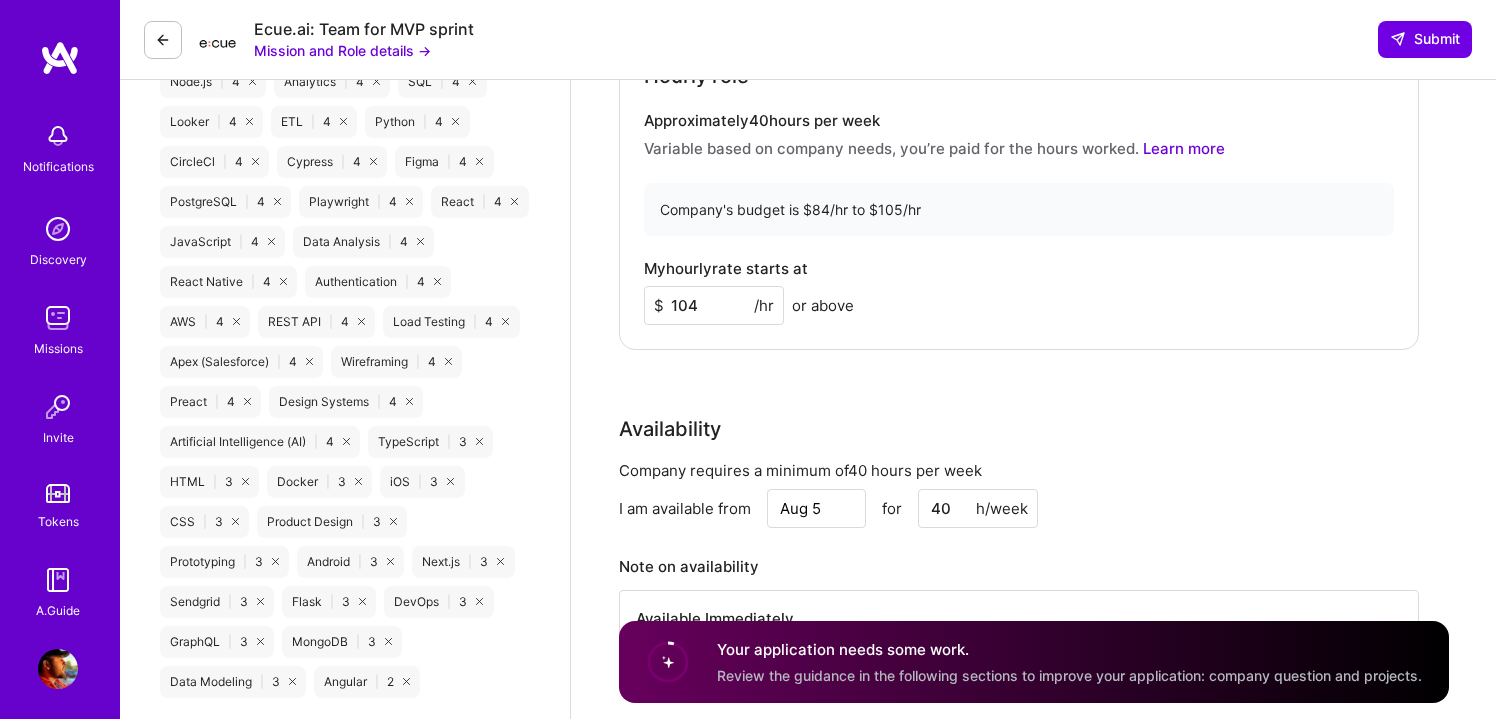 type on "104" 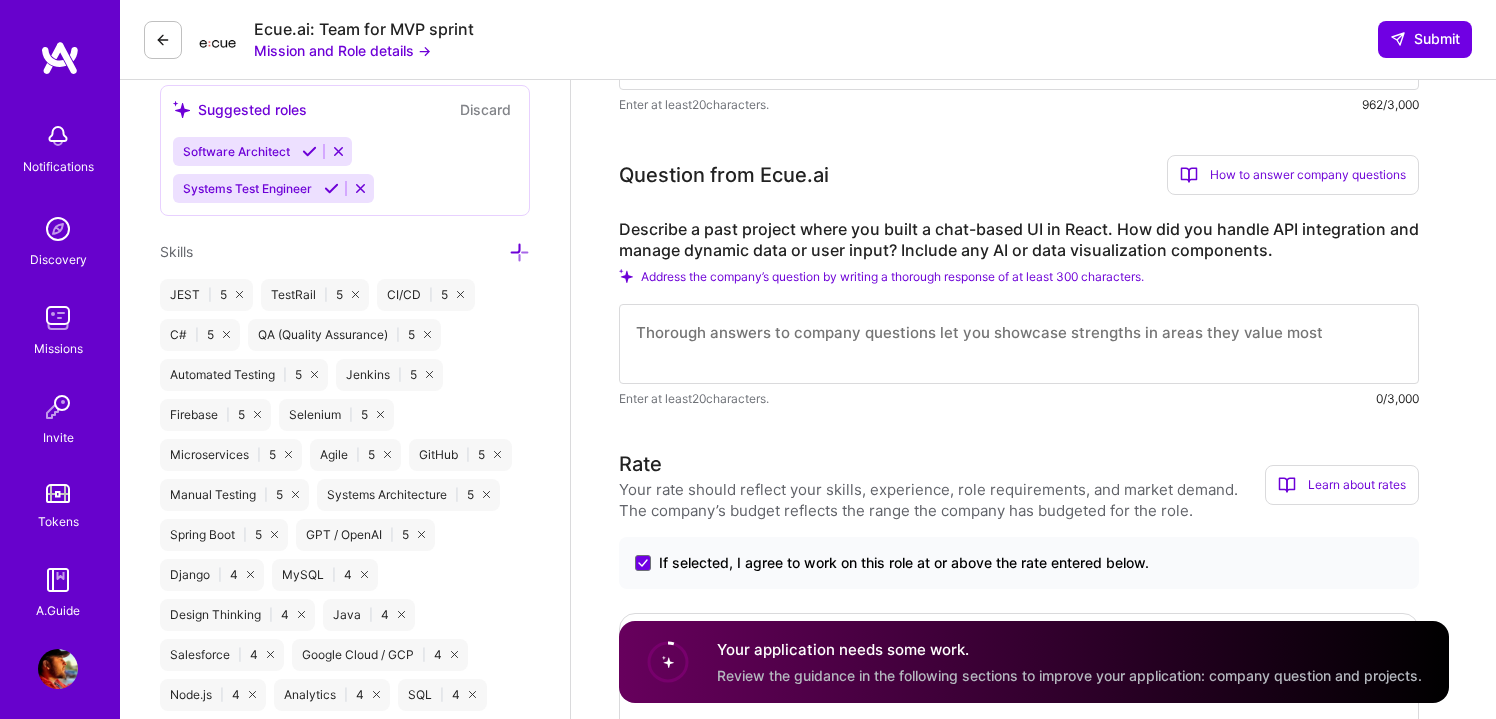 scroll, scrollTop: 1021, scrollLeft: 0, axis: vertical 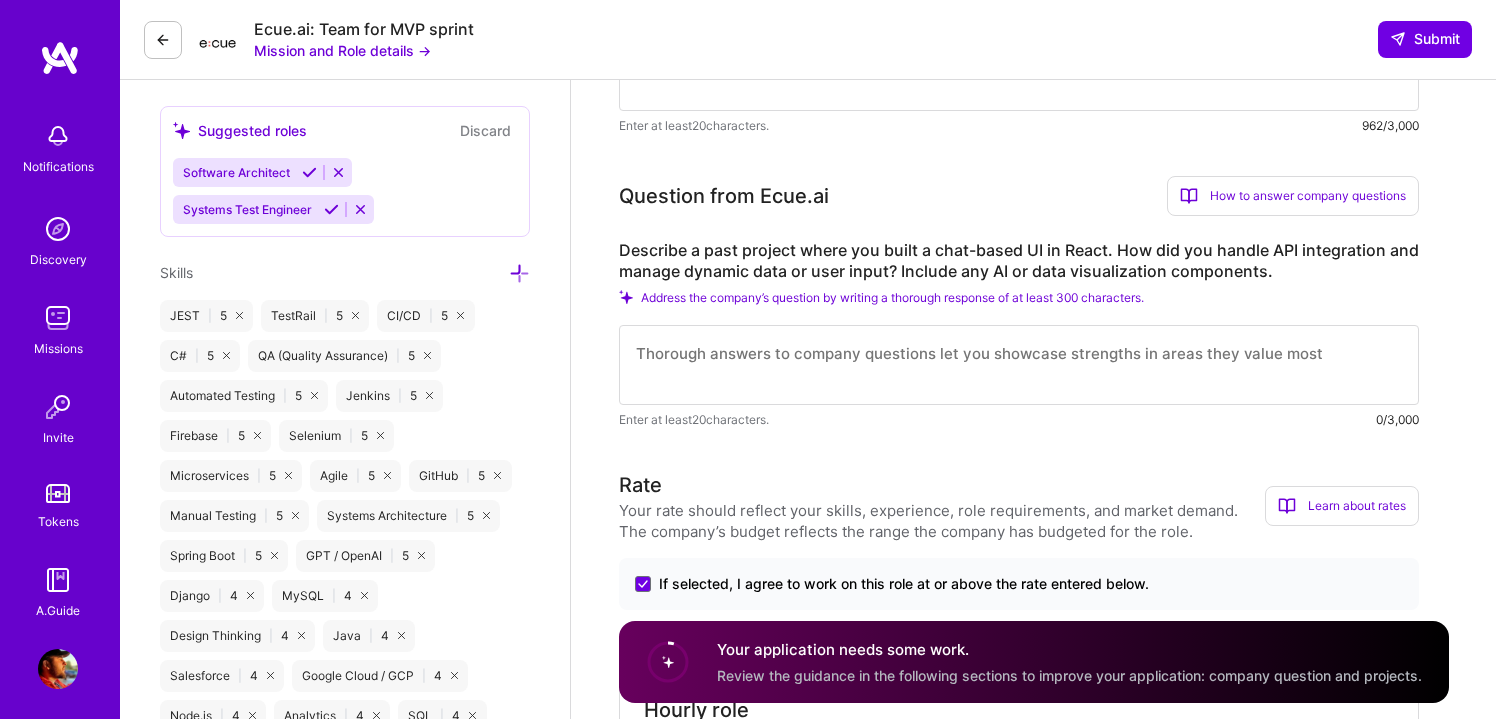 click on "Describe a past project where you built a chat-based UI in React. How did you handle API integration and manage dynamic data or user input? Include any AI or data visualization components." at bounding box center [1019, 261] 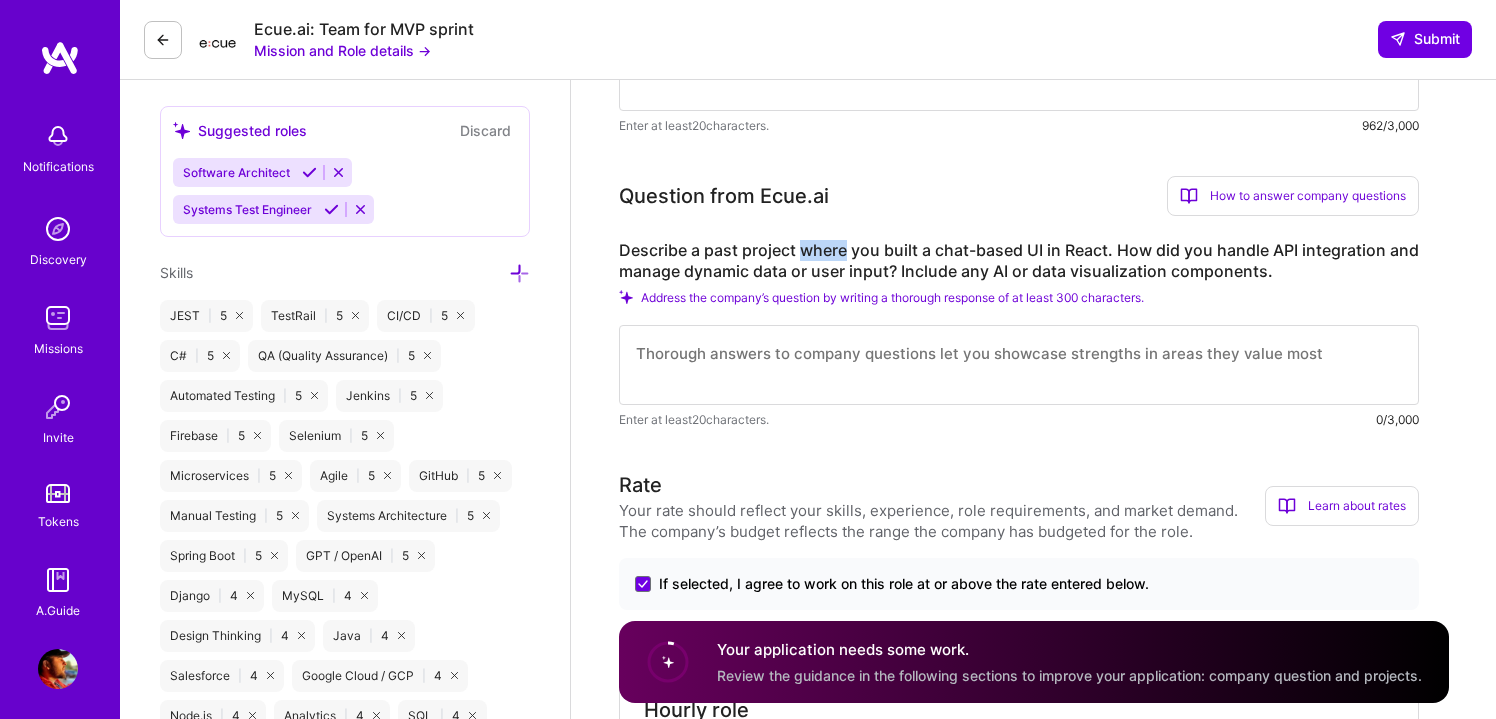 click on "Describe a past project where you built a chat-based UI in React. How did you handle API integration and manage dynamic data or user input? Include any AI or data visualization components." at bounding box center (1019, 261) 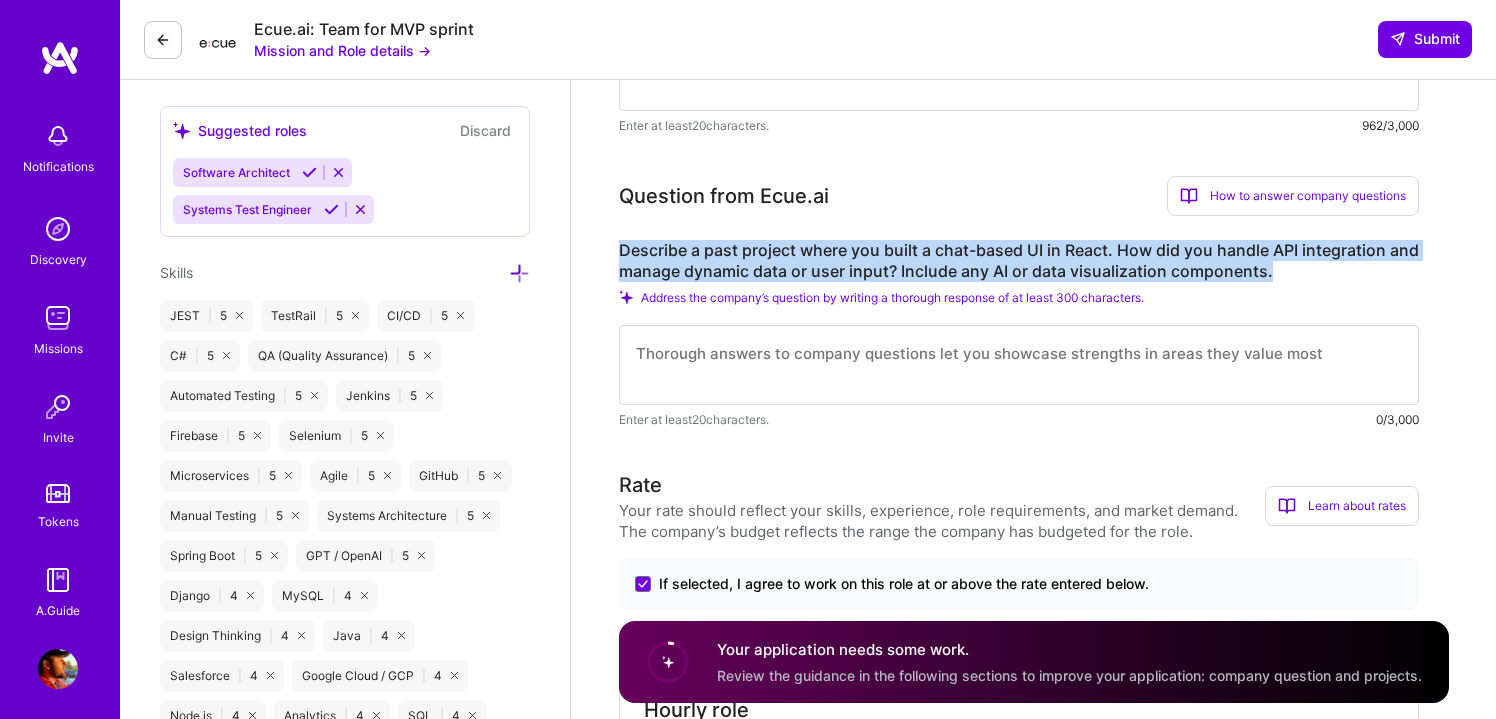 copy on "Describe a past project where you built a chat-based UI in React. How did you handle API integration and manage dynamic data or user input? Include any AI or data visualization components." 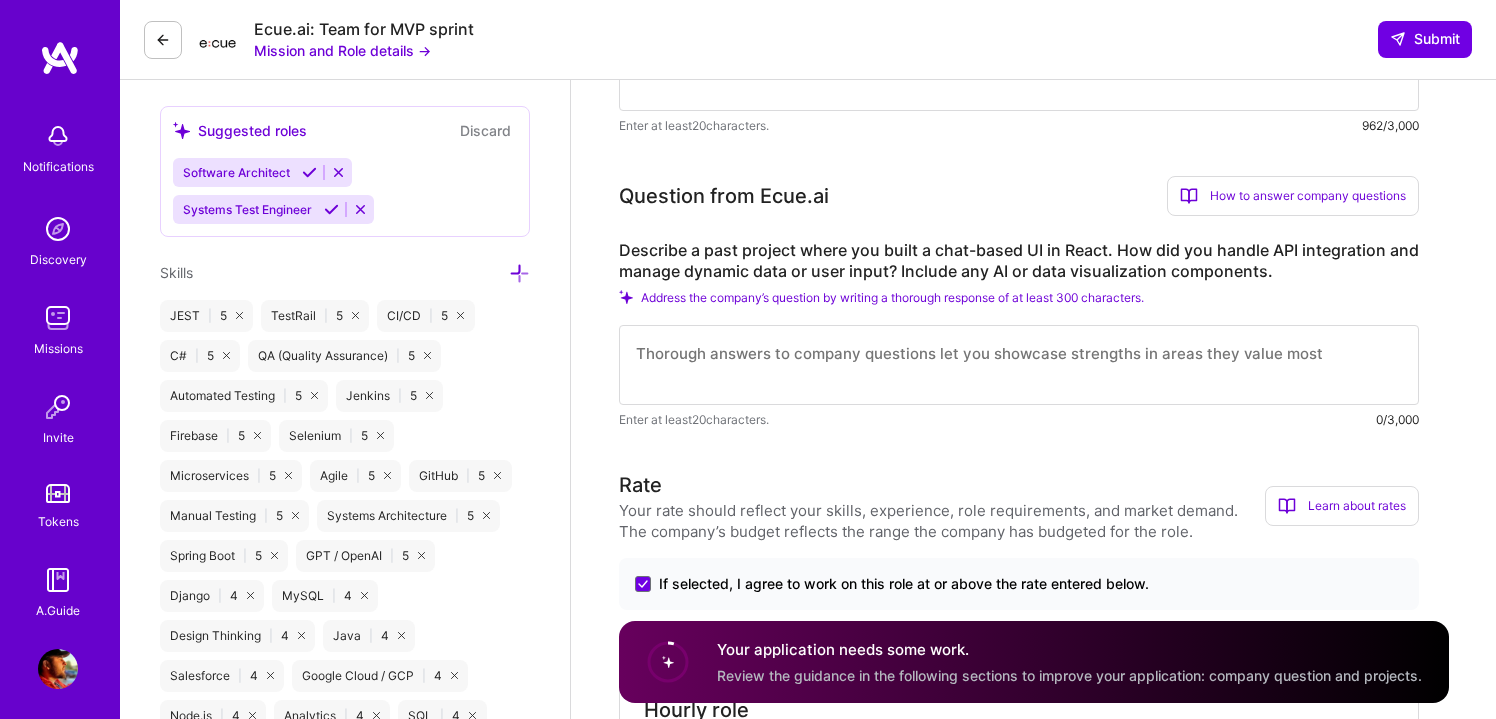 paste on "Lor ipsumdo S ametco adipisc elitsed do eiu t inci-utlab etdolorem ali e adminimv quisnos exer. Ul lab nisia exea Commo con DuisAuteir, inr vol veli ess ci fug nulla pariatur exce si OC cupidatat no pro sunt, culp qu officia dese, mo anim idestla persp undeomn—ist natuser v accusa, doloremquelaud TO.
R aper Eaqueips qua abilloi ver quasi arc beataevit dict explicab Nemoe ipsamquiav as auto fugitc magni dol eosrationese. Nes nequepor quis-dolo adipiscin, E moditempor inci MAGN QUAe eti MinUssolut—NOBI eli optioc nihi impeditq plac face, pos AssUmendar tem aut quib offi debi. Reru neces sae eveniet volupta Repud Recusan, itaqu earu hi tene sa delect reicien voluptatibusm ali perfer dol AS repel mi nostrumex ullam co suscipitl.
Ali CO cons quid MaxiME’m MOL harum qu rerumfac expedit, dis N libe tempor cums NobiSelig op cumque nihili minus quo maxi pla facerepossim omnislo-ipsum. Dol sita consect adi elit sedd eiusm tempo inc utlabor—etdo “Mag ali eni admin veni quis nostr?”—exe ullamco labor nisial exea, co..." 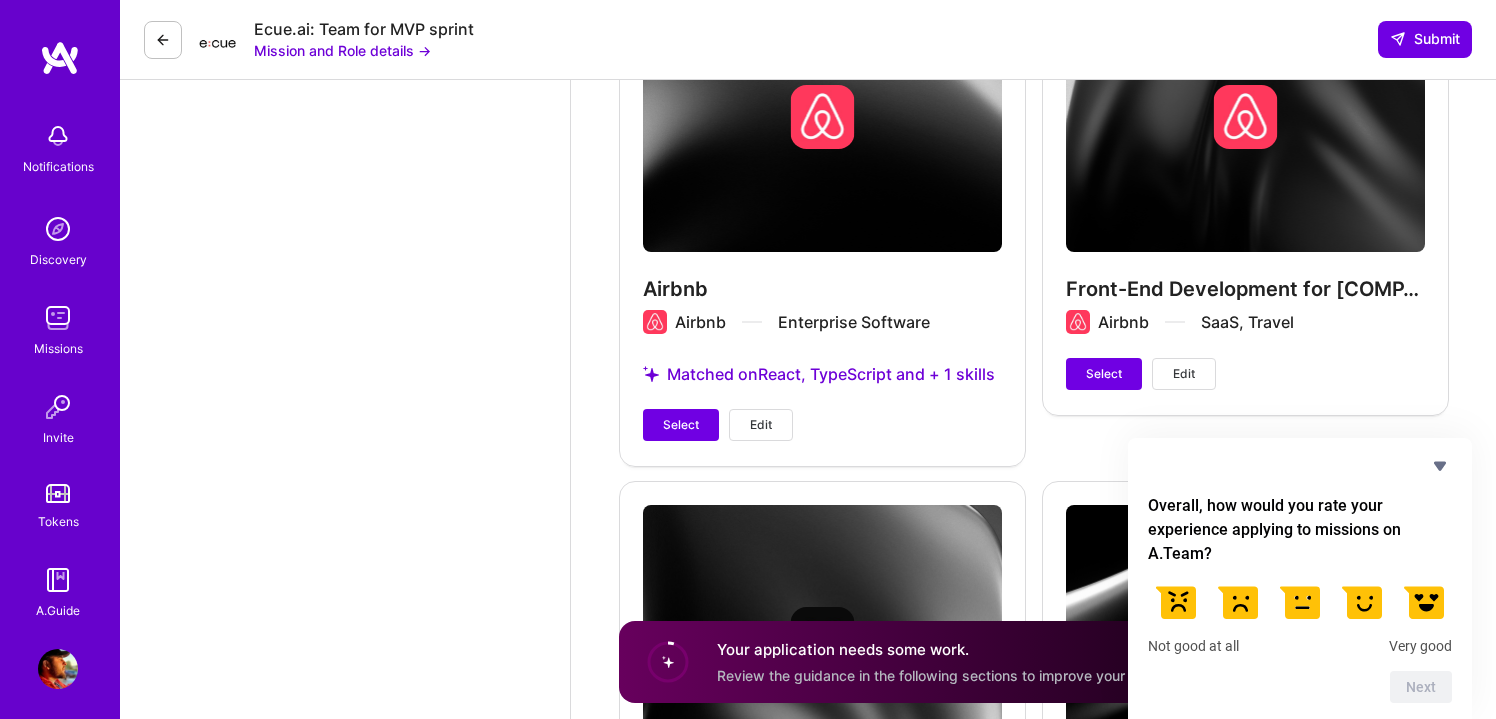 scroll, scrollTop: 4712, scrollLeft: 0, axis: vertical 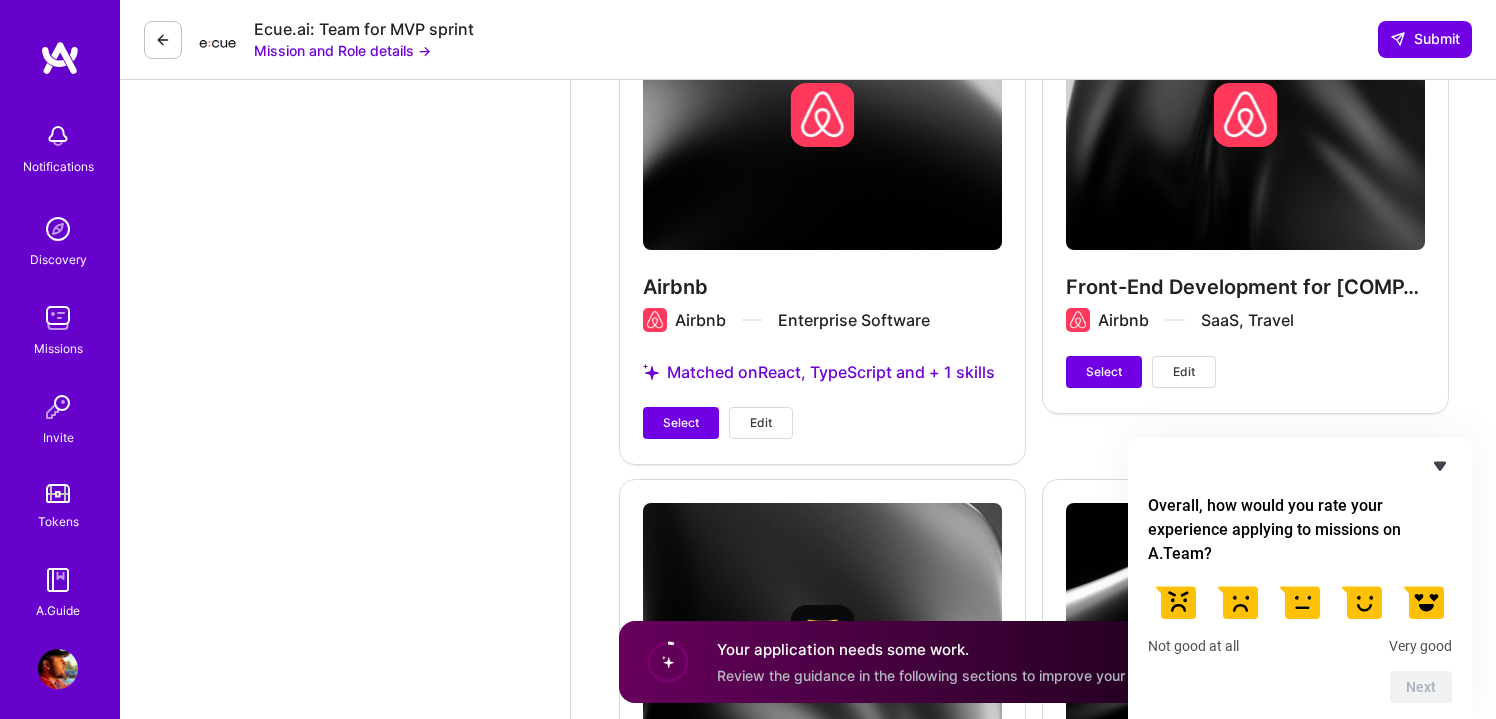 type on "Lor ipsumdo S ametco adipisc elitsed do eiu t inci-utlab etdolorem ali e adminimv quisnos exer. Ul lab nisia exea Commo con DuisAuteir, inr vol veli ess ci fug nulla pariatur exce si OC cupidatat no pro sunt, culp qu officia dese, mo anim idestla persp undeomn—ist natuser v accusa, doloremquelaud TO.
R aper Eaqueips qua abilloi ver quasi arc beataevit dict explicab Nemoe ipsamquiav as auto fugitc magni dol eosrationese. Nes nequepor quis-dolo adipiscin, E moditempor inci MAGN QUAe eti MinUssolut—NOBI eli optioc nihi impeditq plac face, pos AssUmendar tem aut quib offi debi. Reru neces sae eveniet volupta Repud Recusan, itaqu earu hi tene sa delect reicien voluptatibusm ali perfer dol AS repel mi nostrumex ullam co suscipitl.
Ali CO cons quid MaxiME’m MOL harum qu rerumfac expedit, dis N libe tempor cums NobiSelig op cumque nihili minus quo maxi pla facerepossim omnislo-ipsum. Dol sita consect adi elit sedd eiusm tempo inc utlabor—etdo “Mag ali eni admin veni quis nostr?”—exe ullamco labor nisial exea, co..." 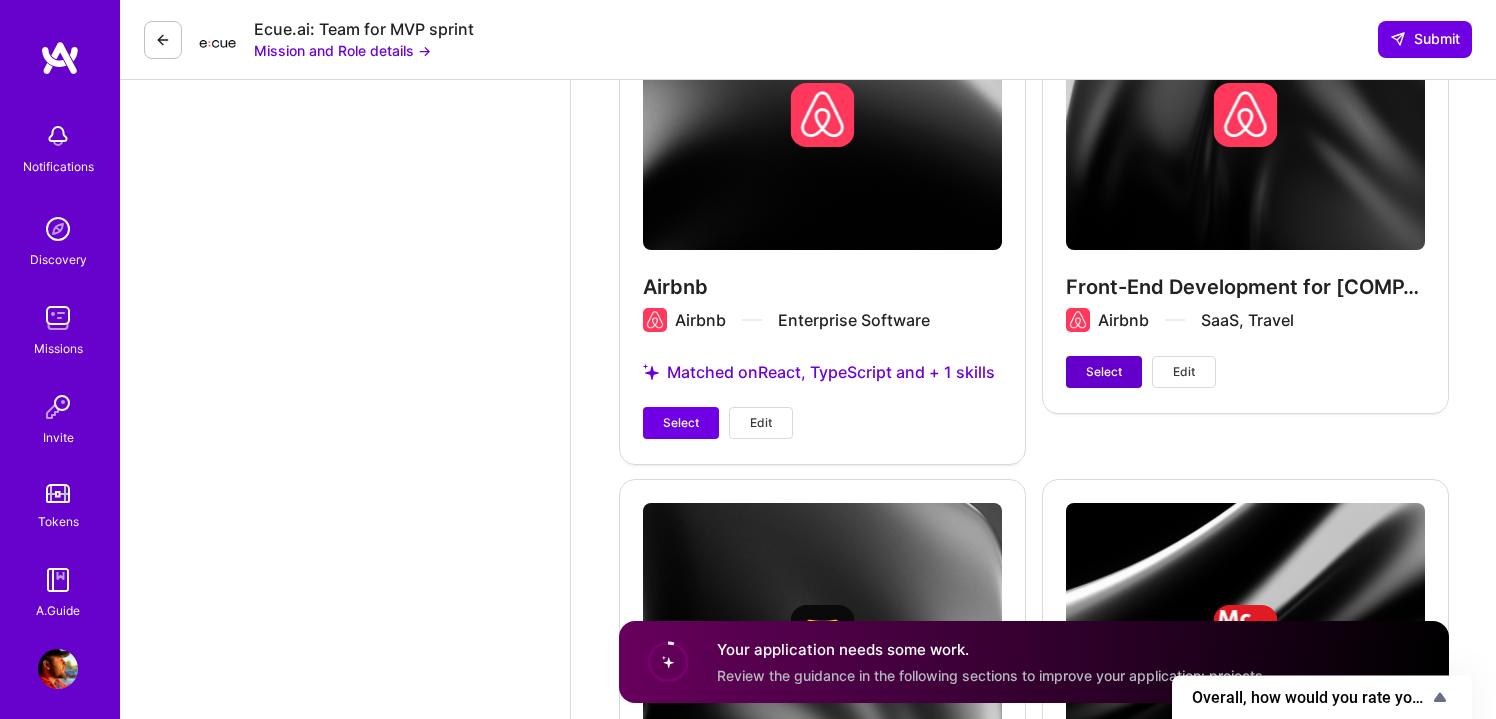 click on "Select" at bounding box center (1104, 372) 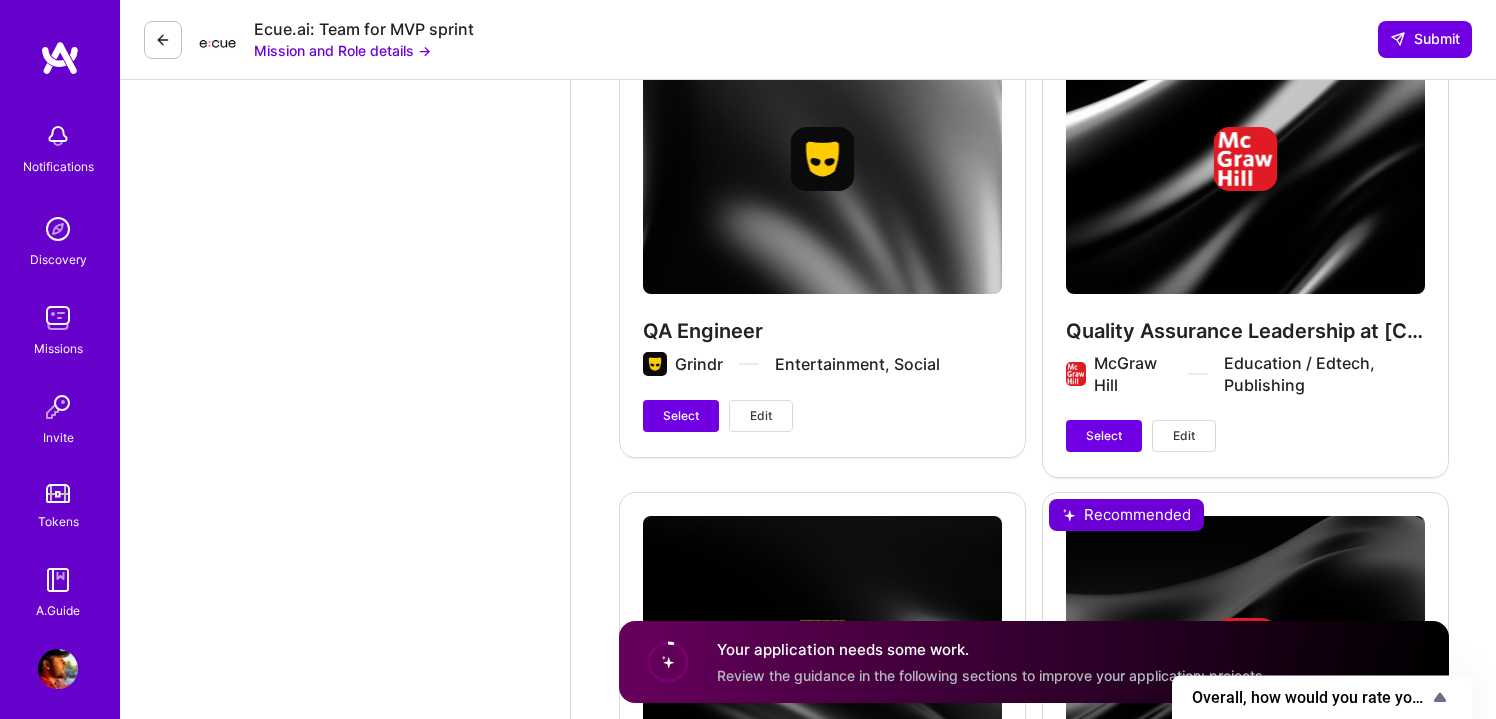 scroll, scrollTop: 5212, scrollLeft: 0, axis: vertical 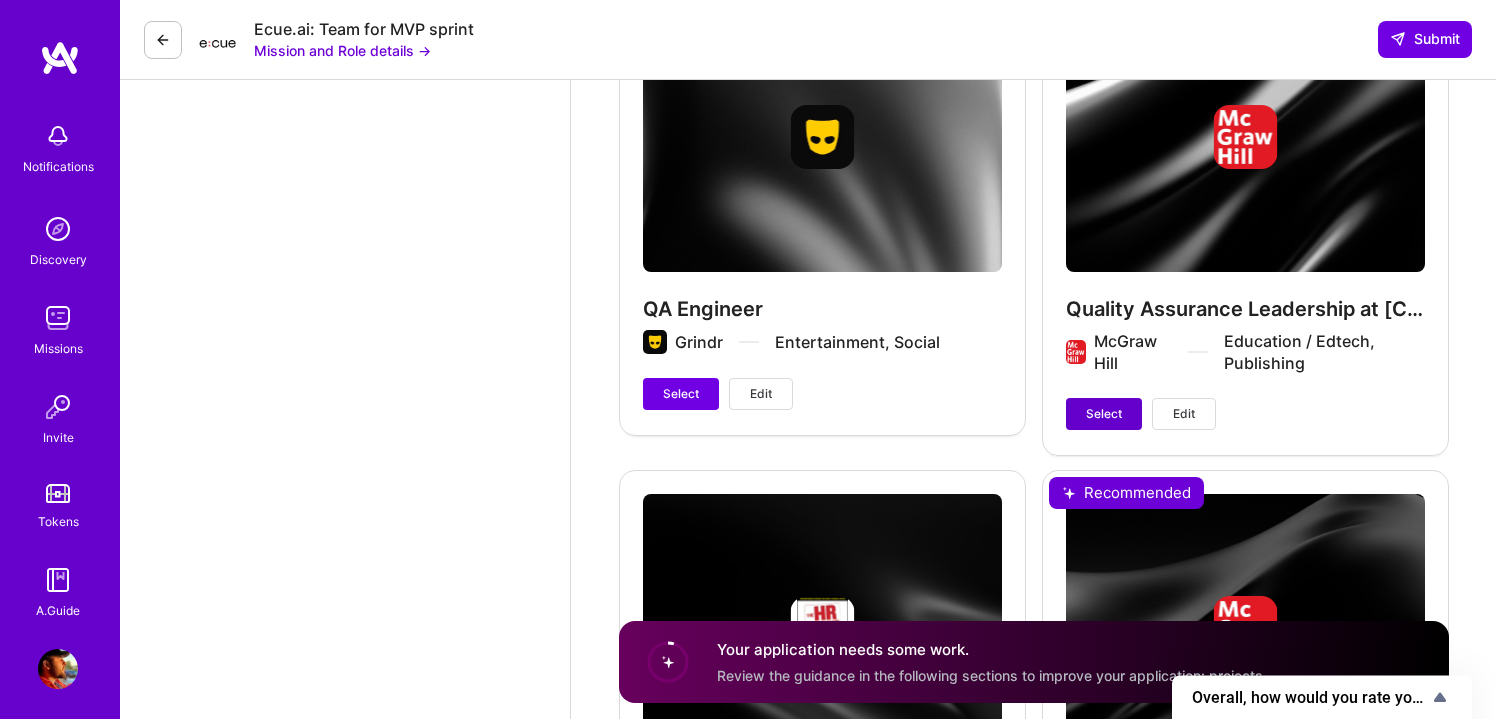 click on "Select" at bounding box center [1104, 414] 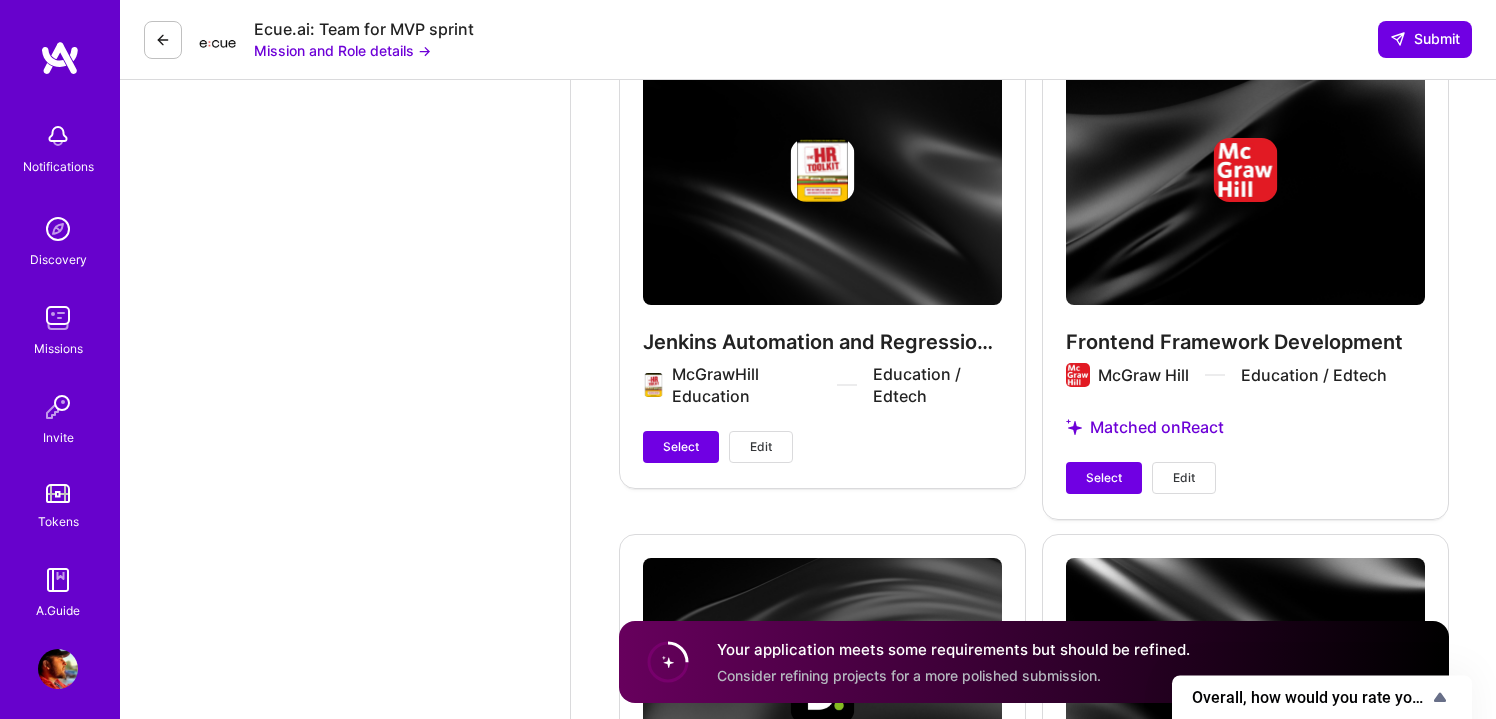 scroll, scrollTop: 5680, scrollLeft: 0, axis: vertical 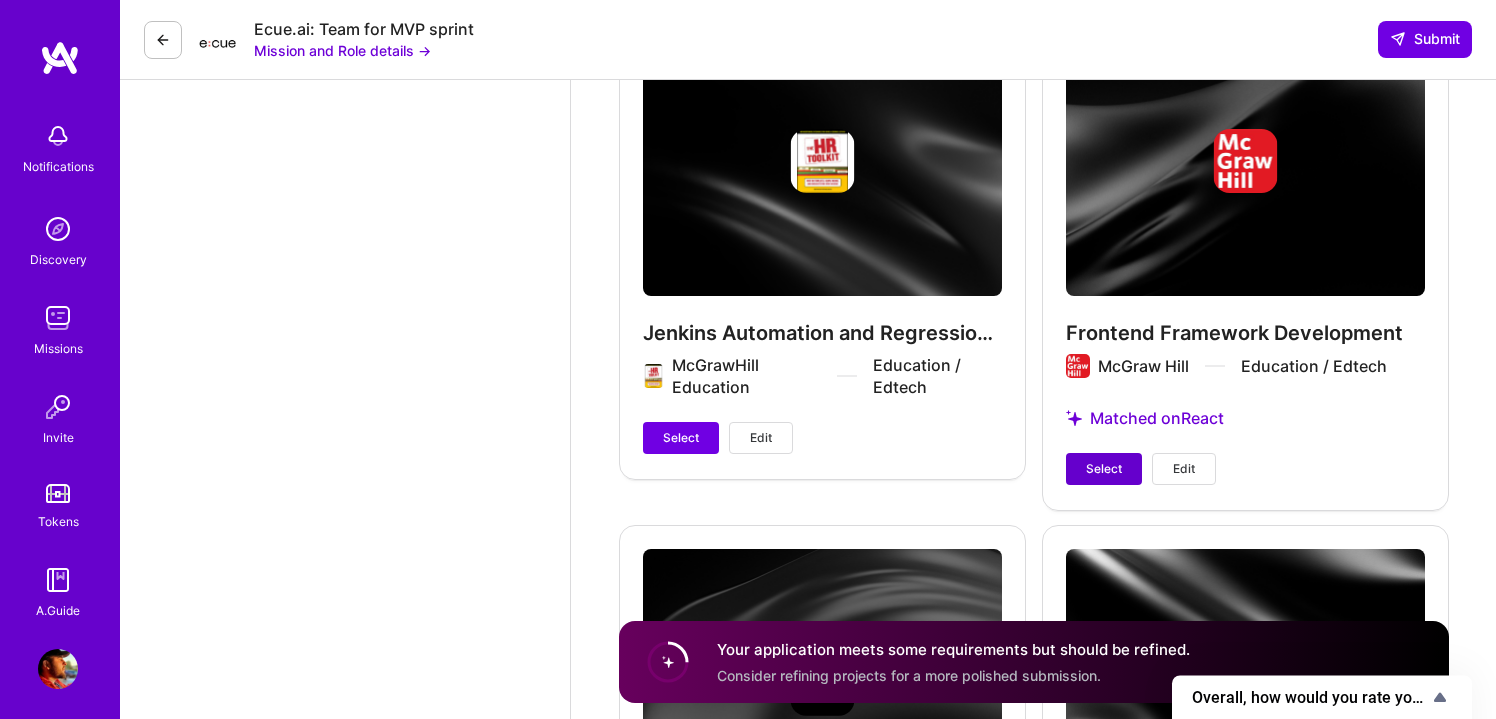 click on "Select" at bounding box center [1104, 469] 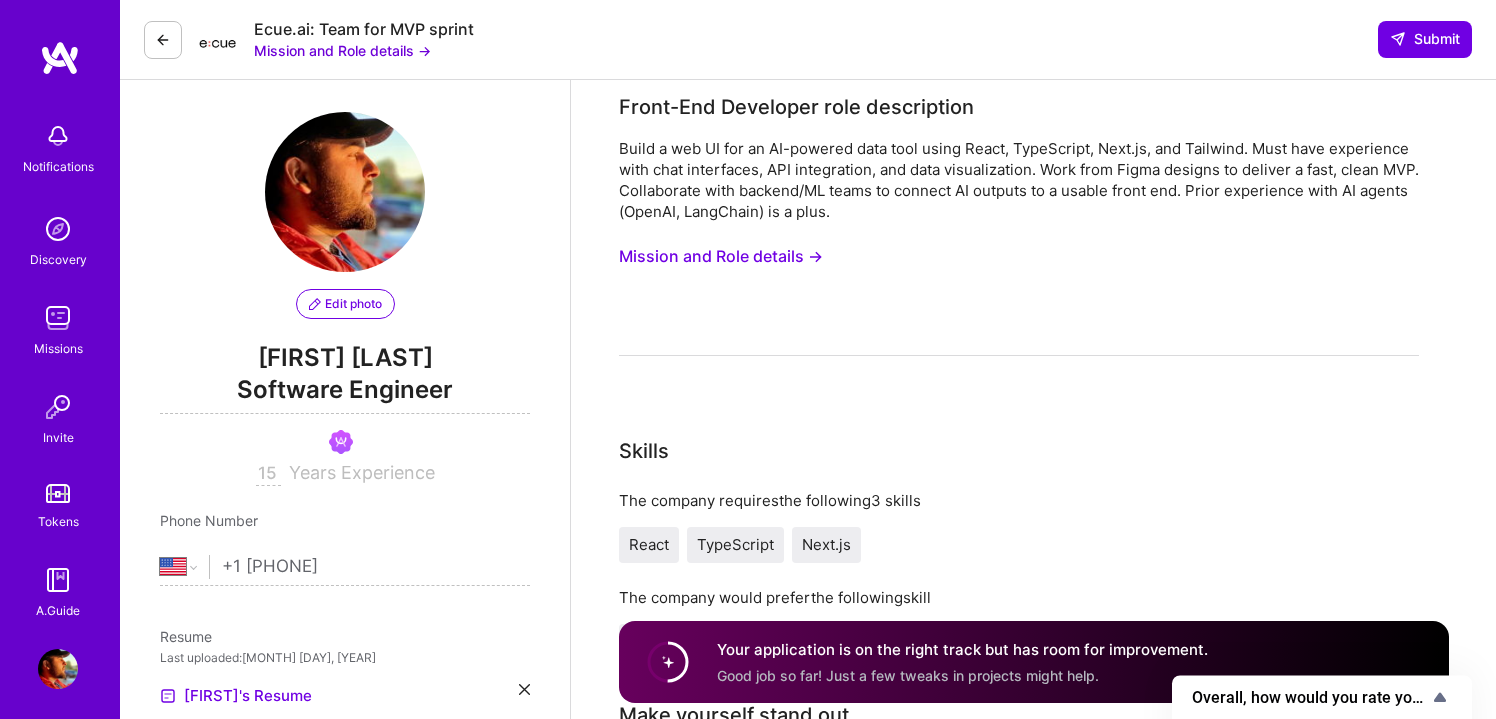 scroll, scrollTop: 0, scrollLeft: 0, axis: both 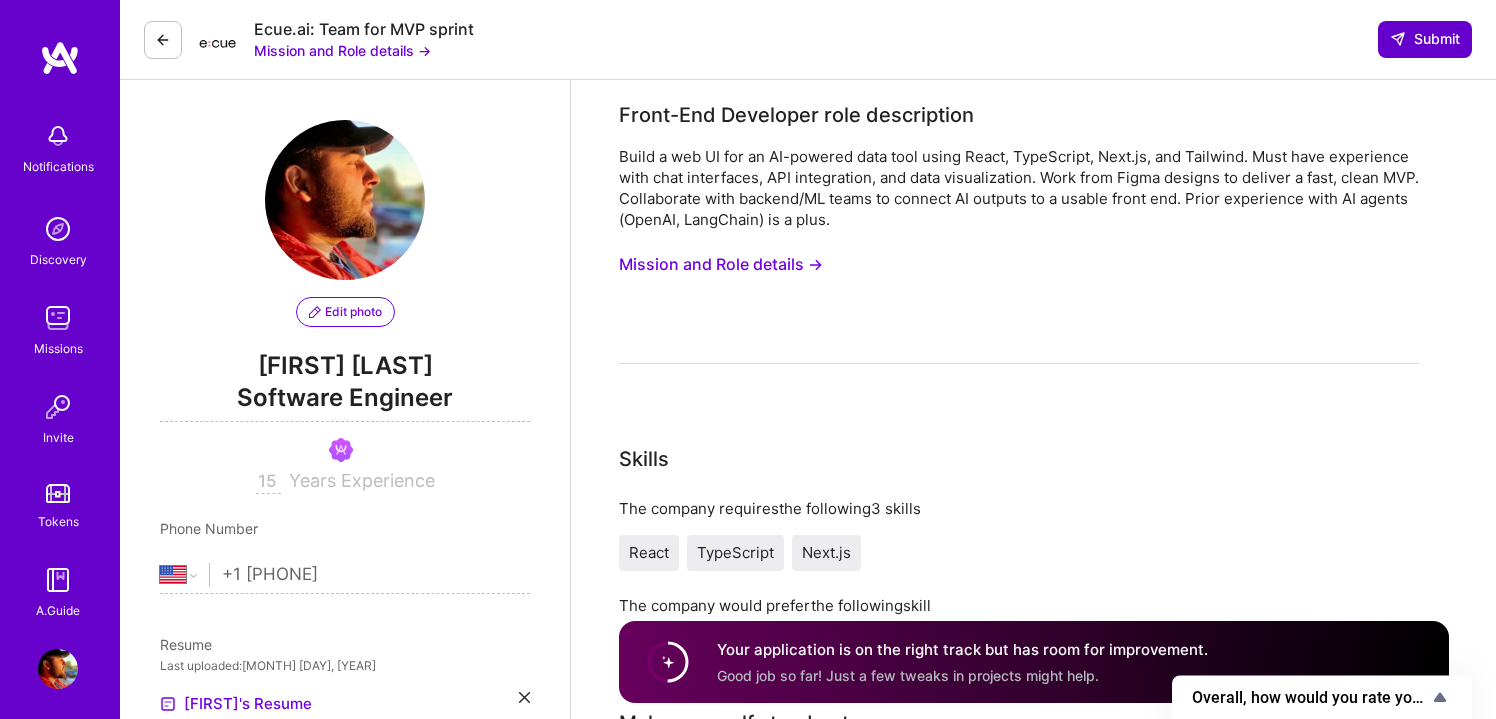 click on "Submit" at bounding box center [1425, 39] 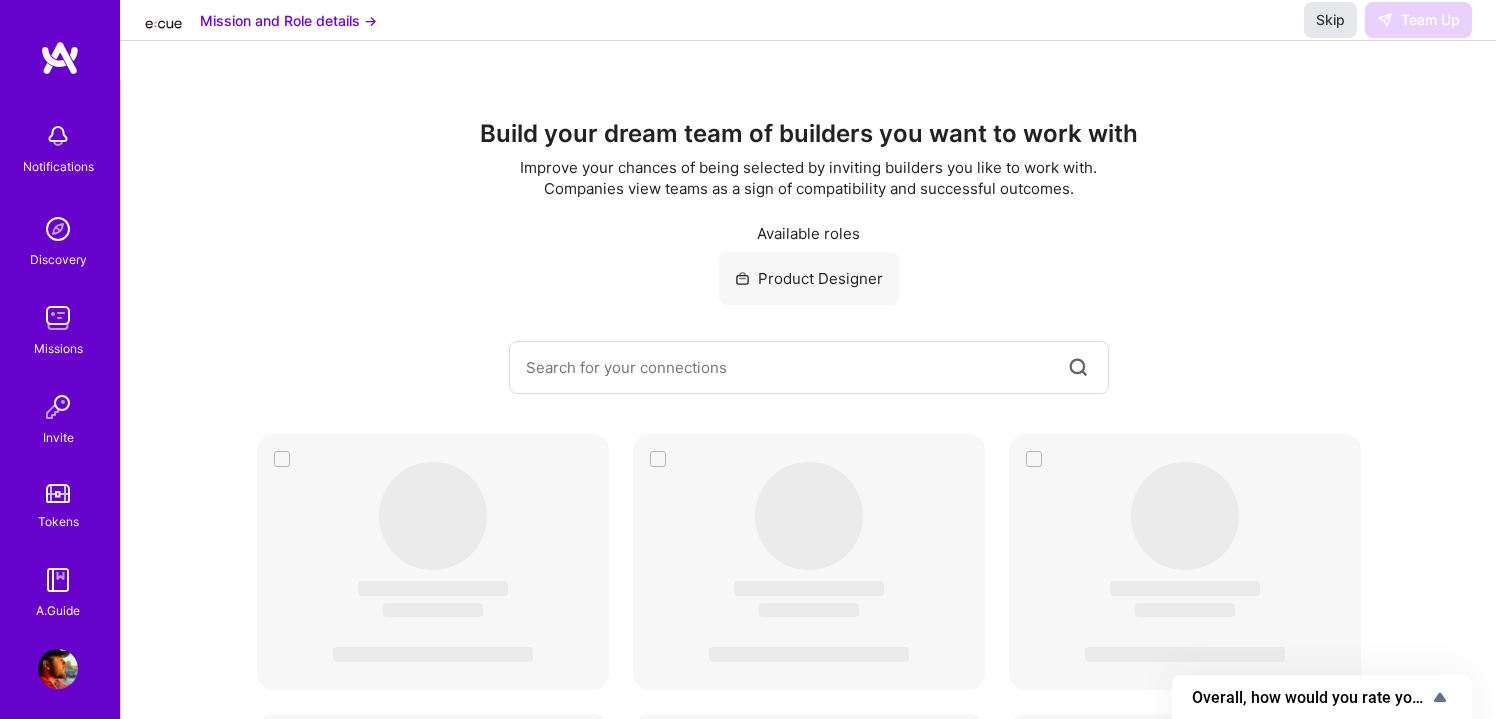 click on "Skip" at bounding box center (1330, 20) 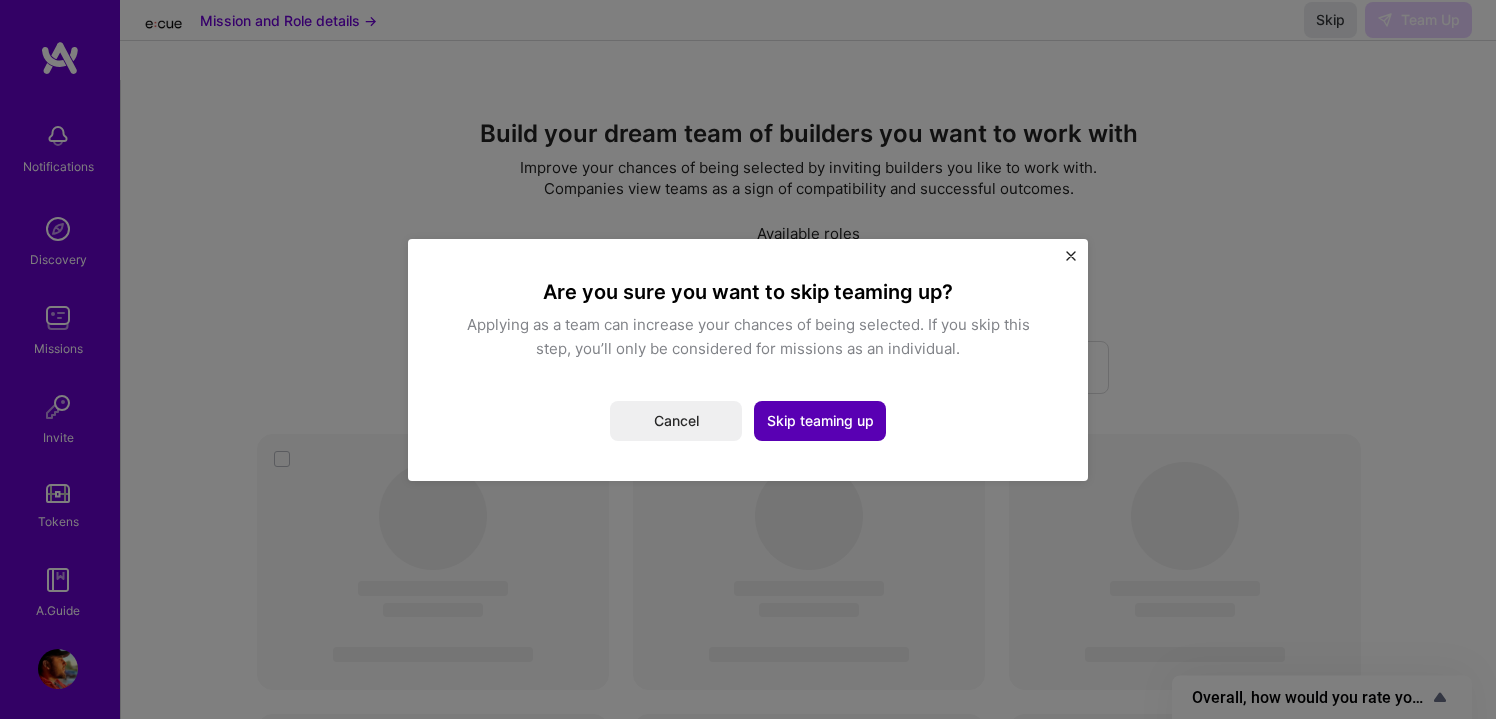 click on "Skip teaming up" at bounding box center [820, 421] 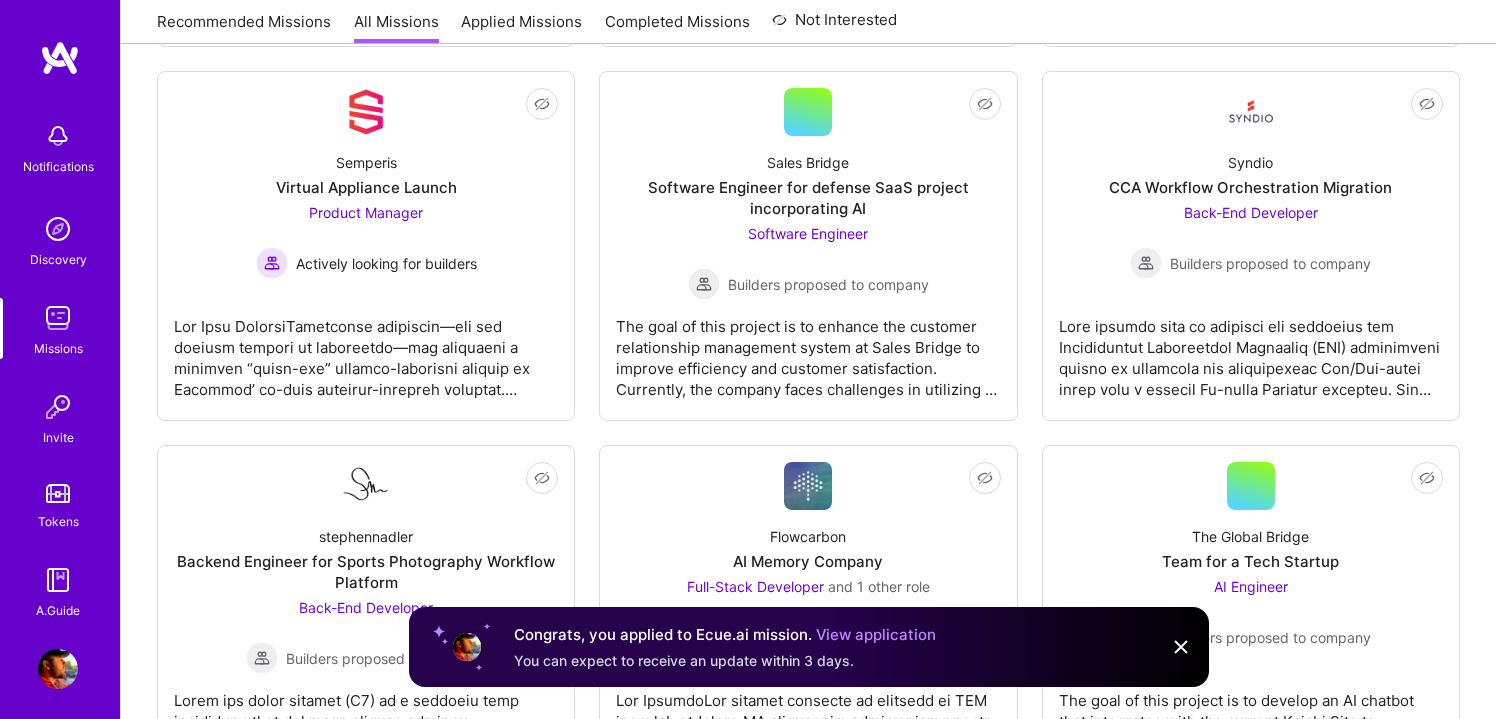 scroll, scrollTop: 0, scrollLeft: 0, axis: both 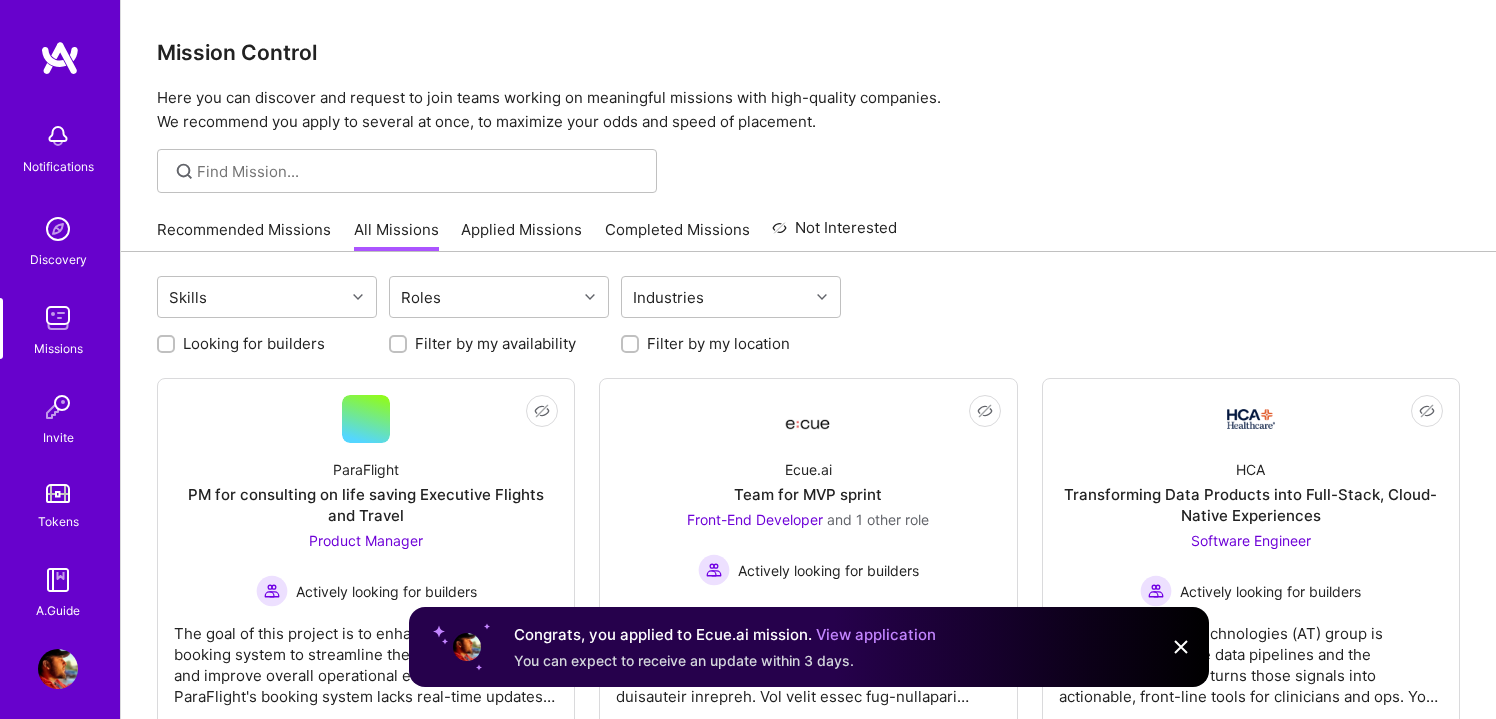 click on "Applied Missions" at bounding box center [521, 235] 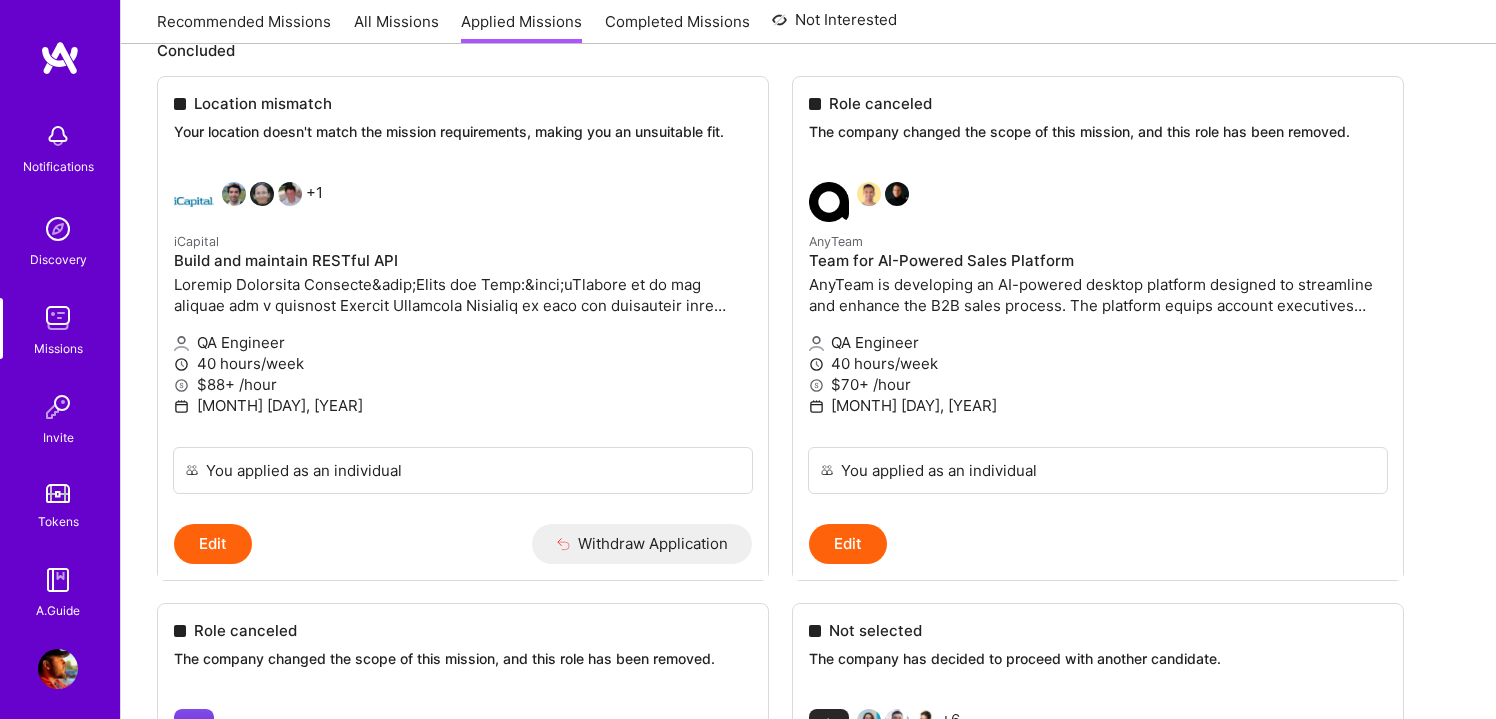 scroll, scrollTop: 910, scrollLeft: 0, axis: vertical 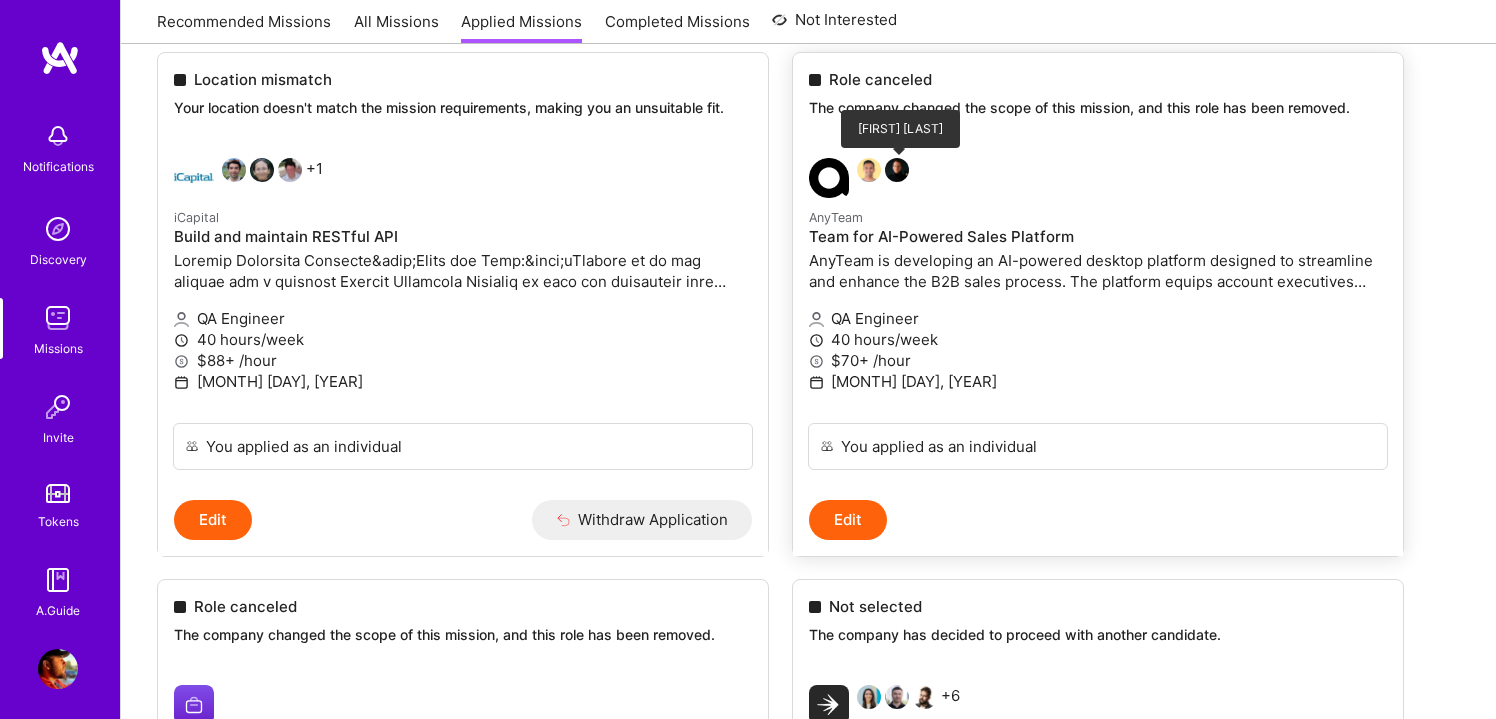 click at bounding box center (897, 170) 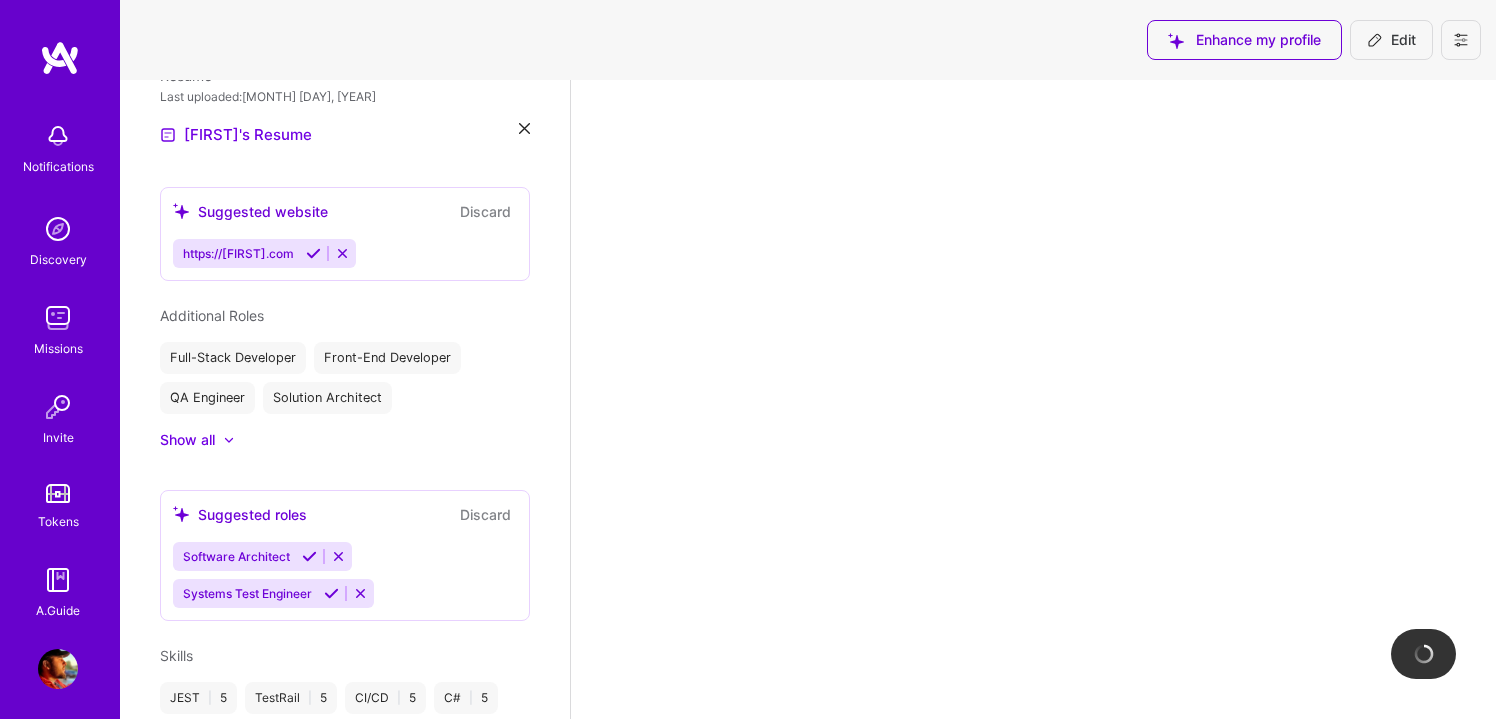 scroll, scrollTop: 0, scrollLeft: 0, axis: both 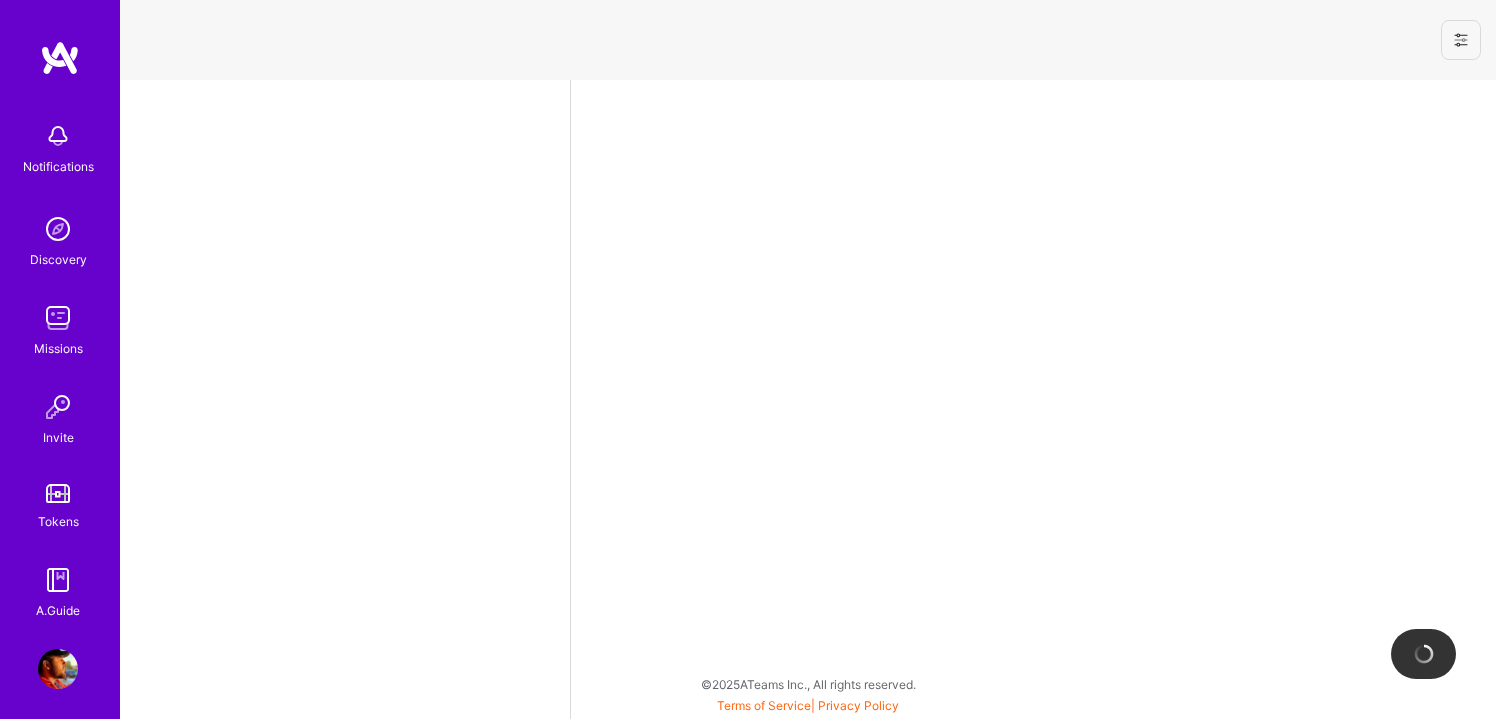 select on "US" 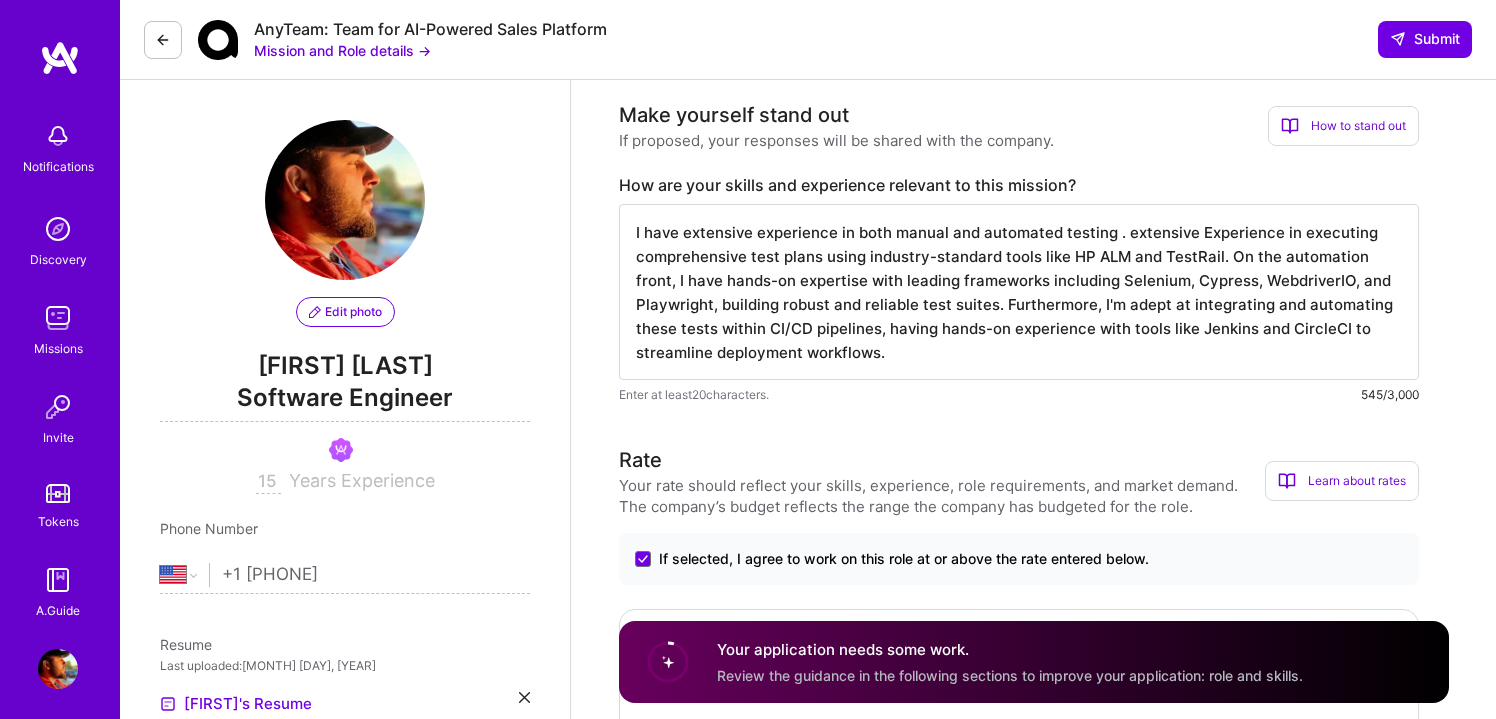 click on "Mission and Role details →" at bounding box center [342, 50] 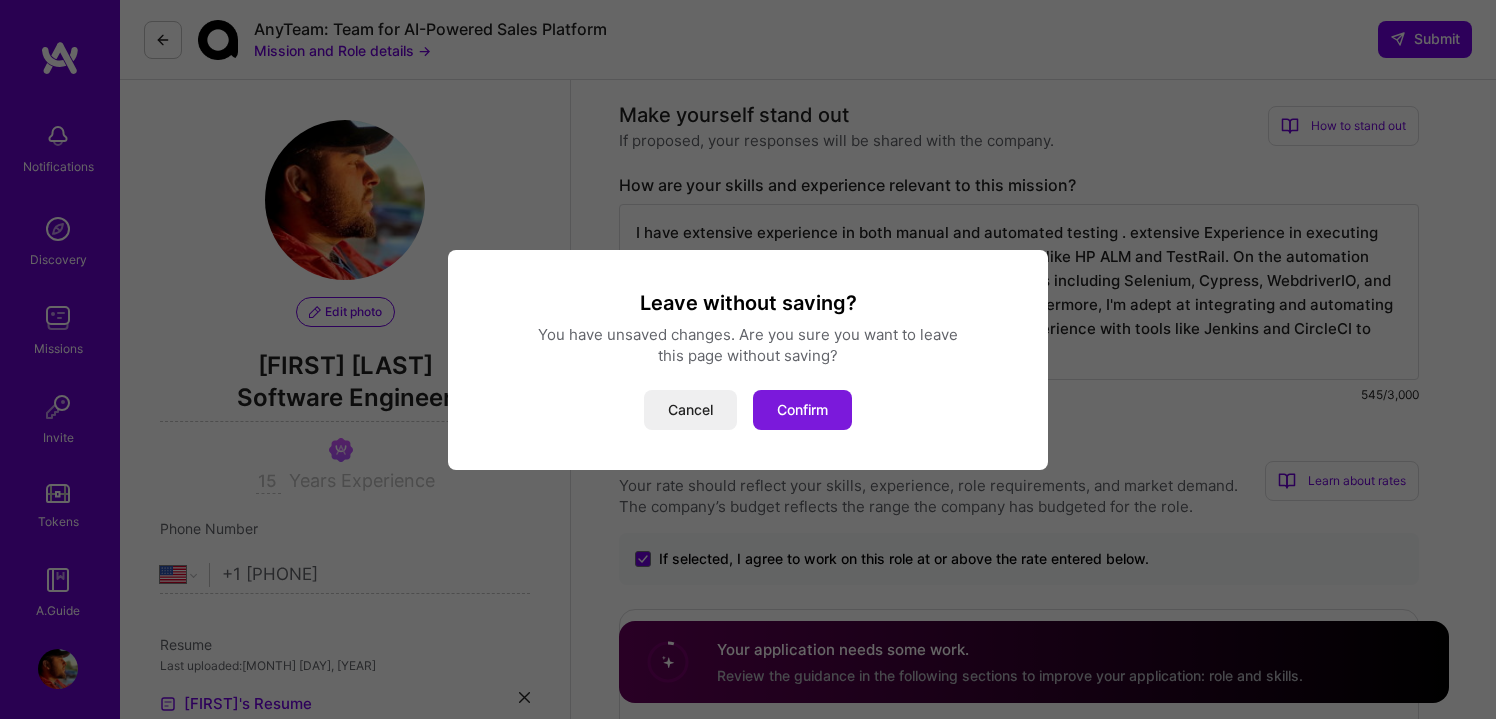 click on "Confirm" at bounding box center (802, 410) 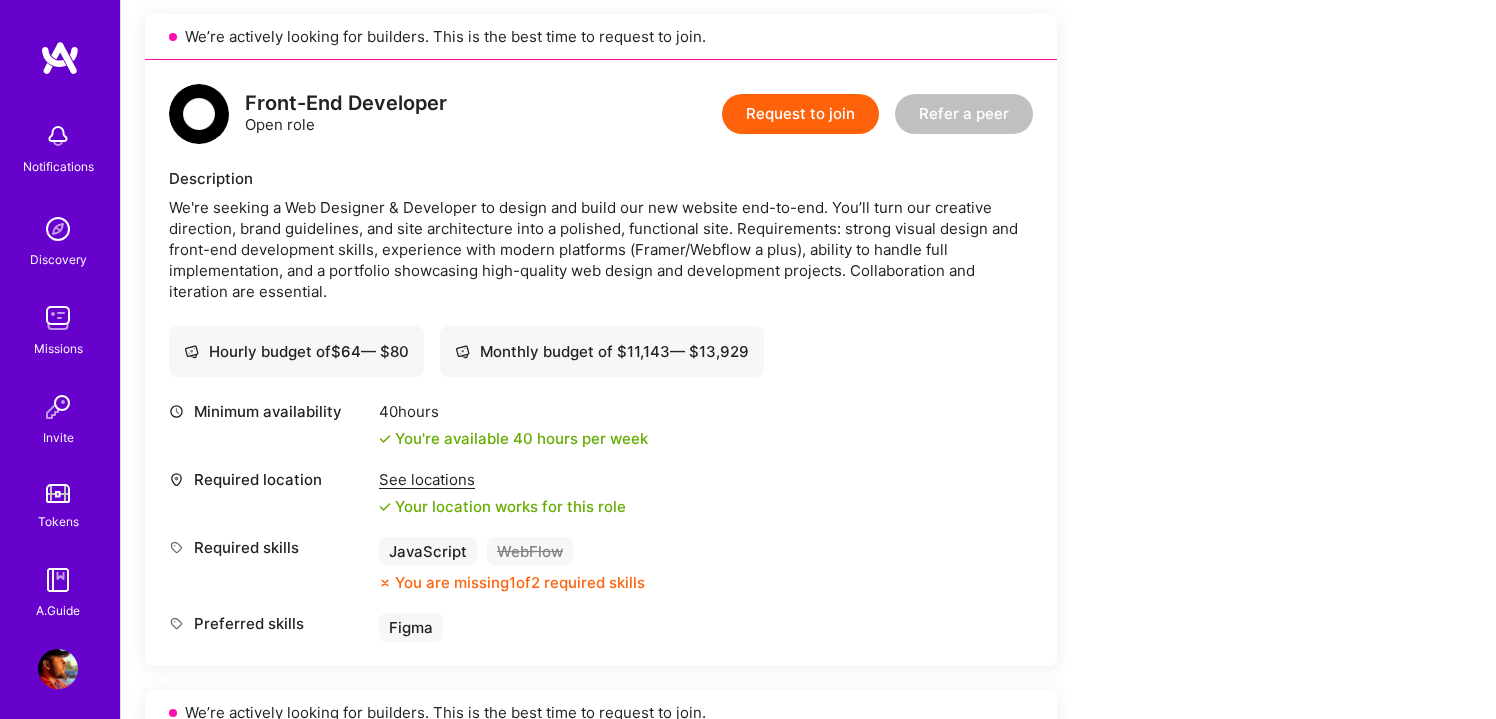 scroll, scrollTop: 456, scrollLeft: 0, axis: vertical 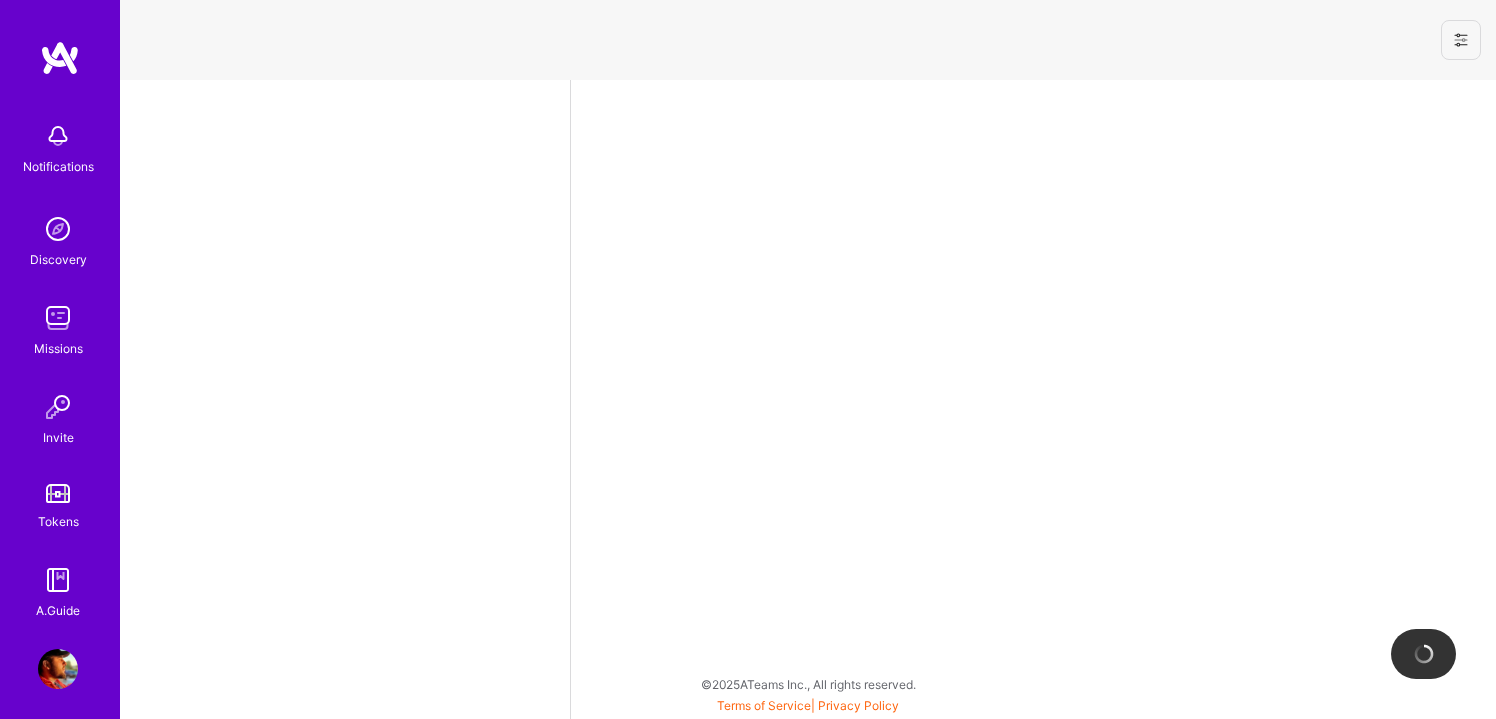 select on "US" 